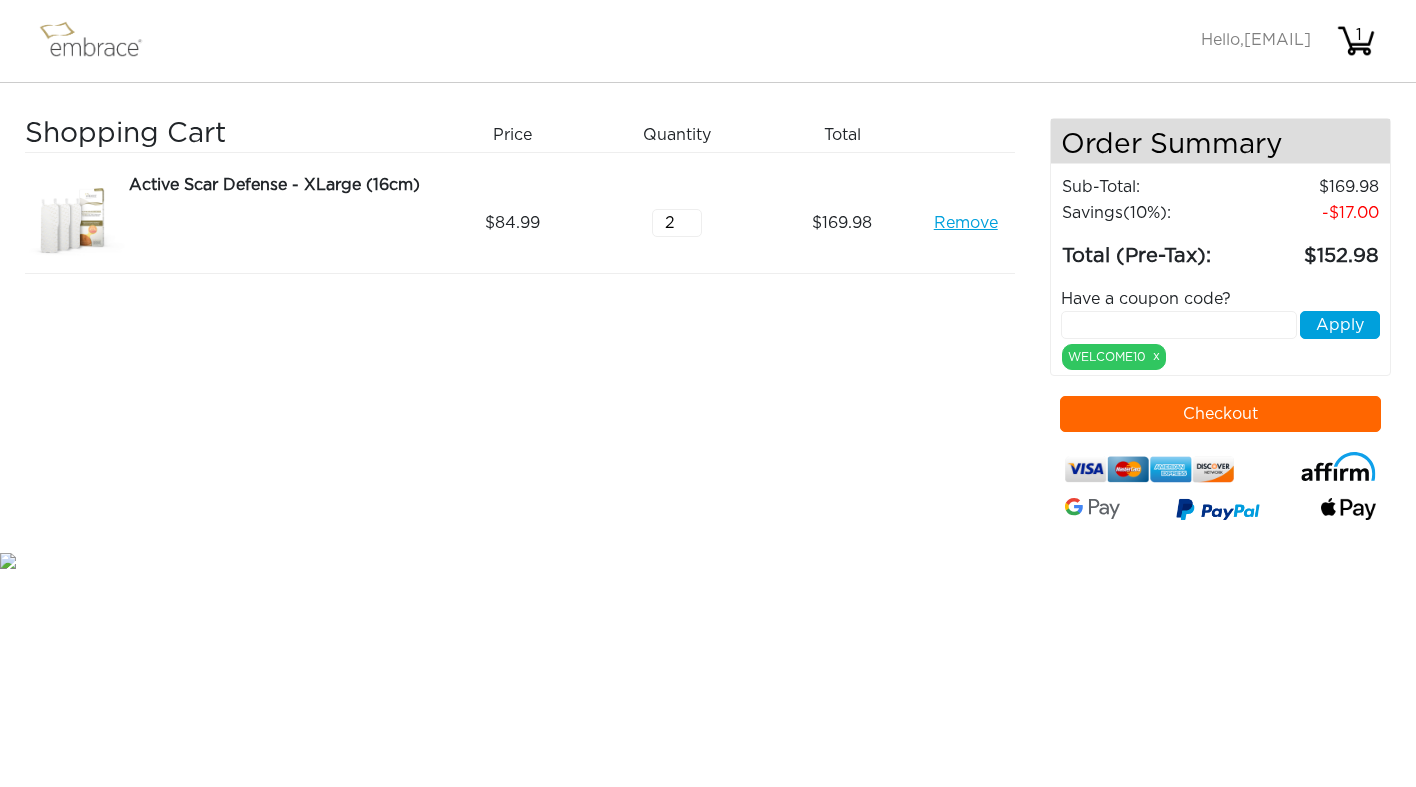 scroll, scrollTop: 0, scrollLeft: 0, axis: both 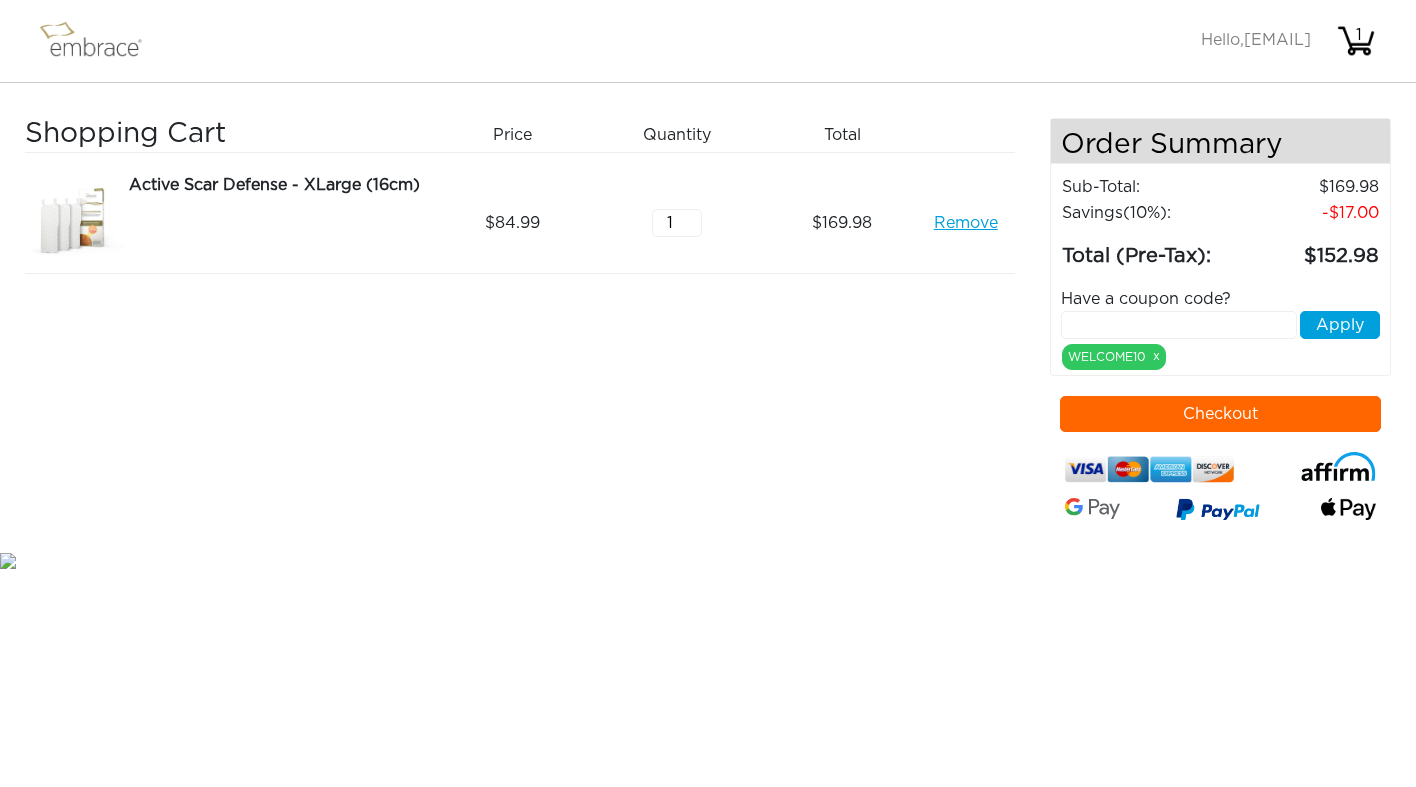 type on "1" 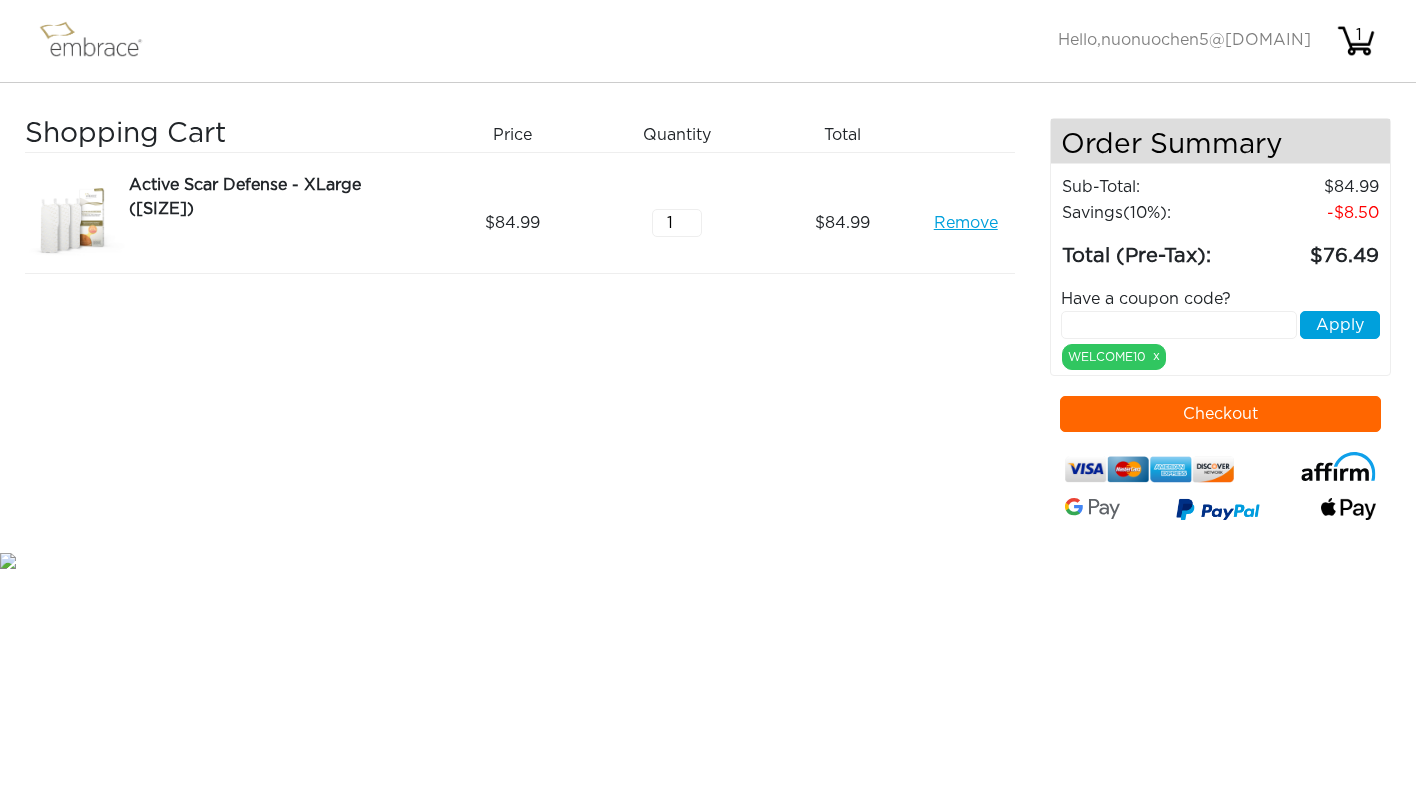scroll, scrollTop: 0, scrollLeft: 0, axis: both 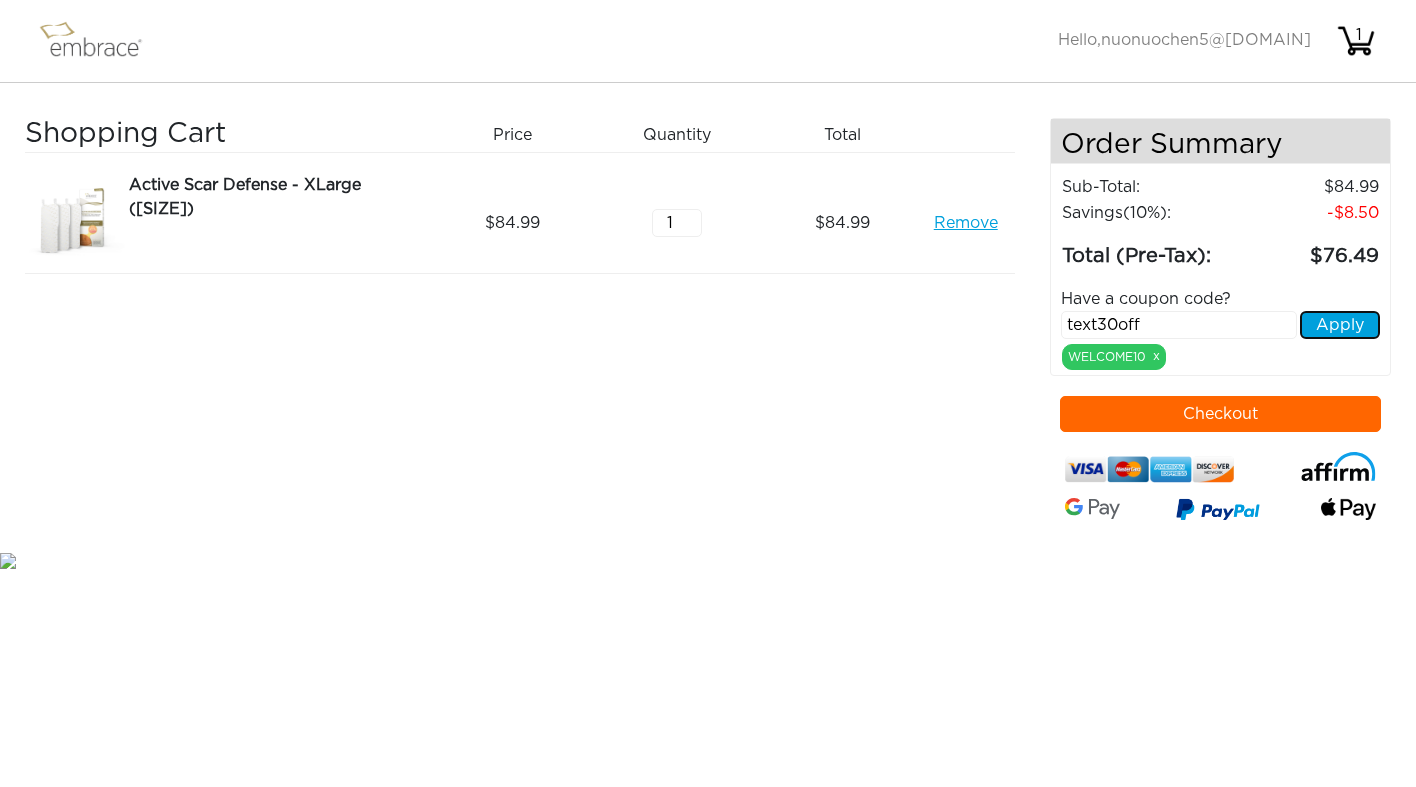 click on "Apply" at bounding box center (1340, 325) 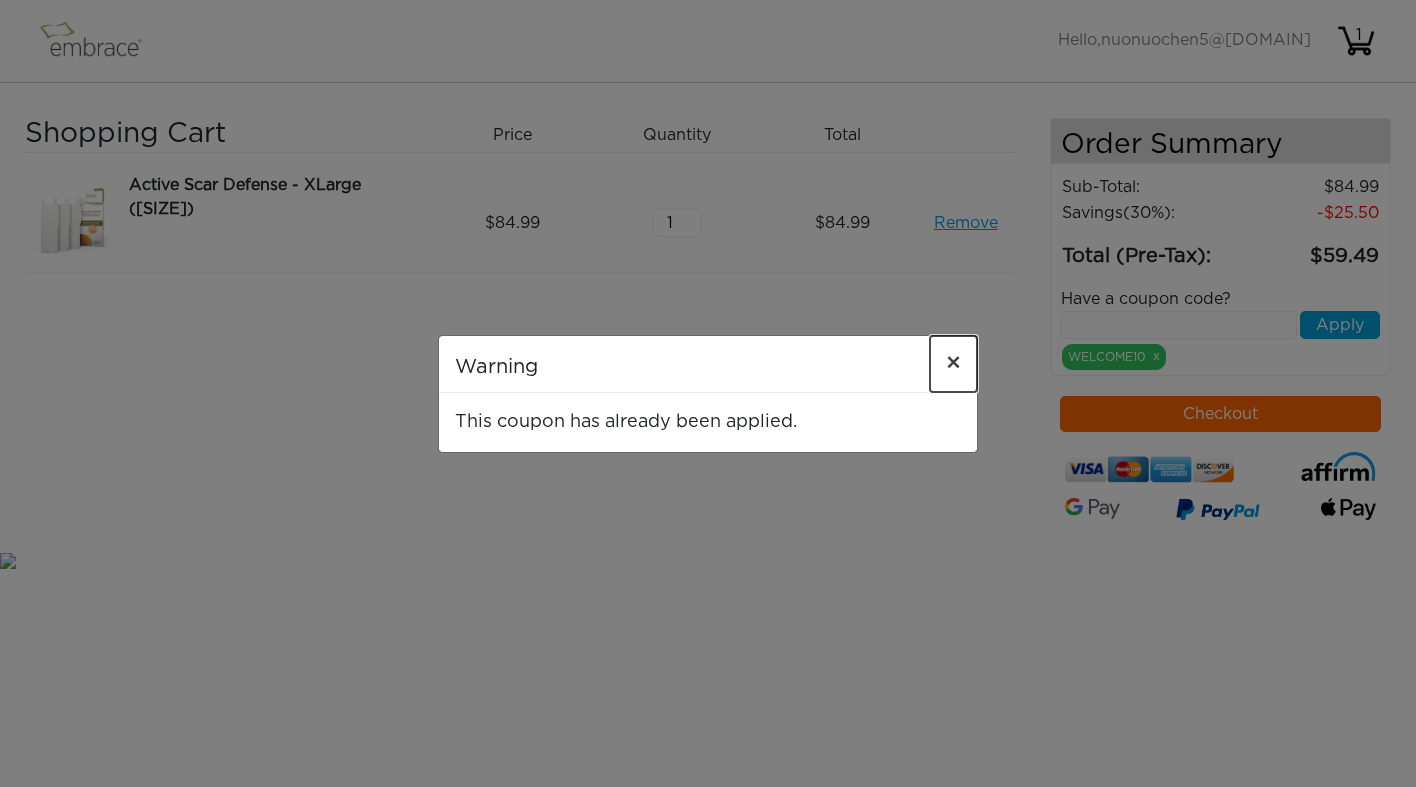 click on "×" at bounding box center [953, 364] 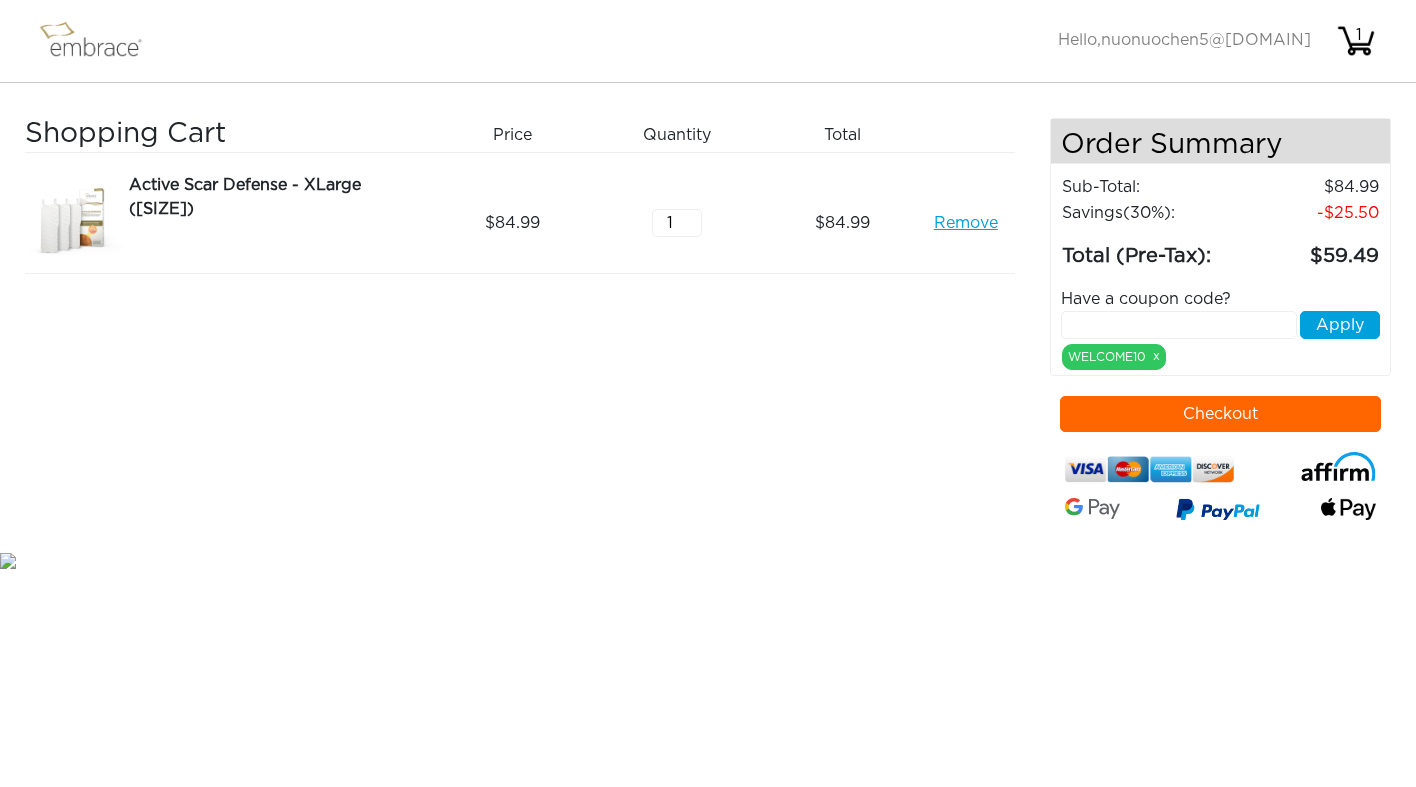 click at bounding box center [1179, 325] 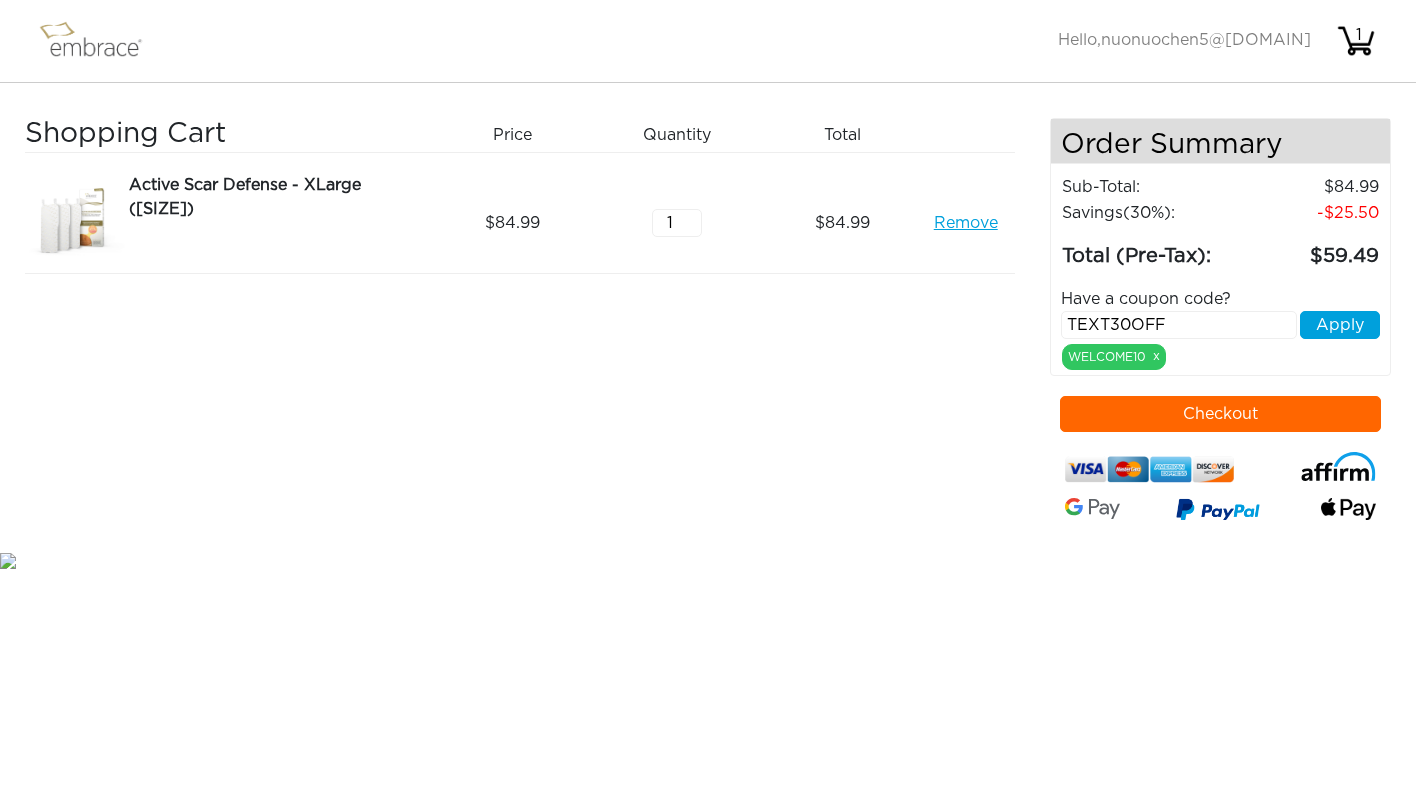 type on "TEXT30OFF" 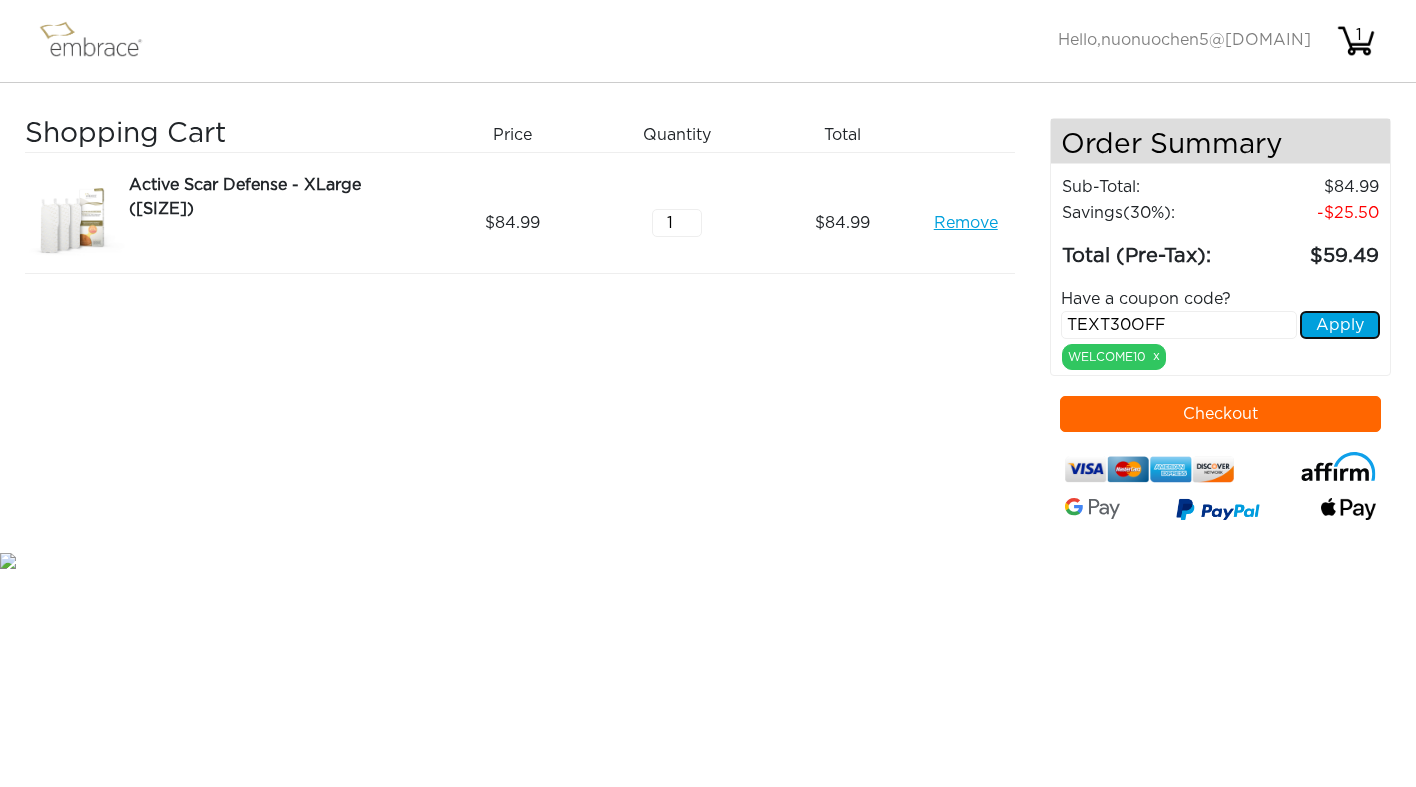 click on "Apply" at bounding box center (1340, 325) 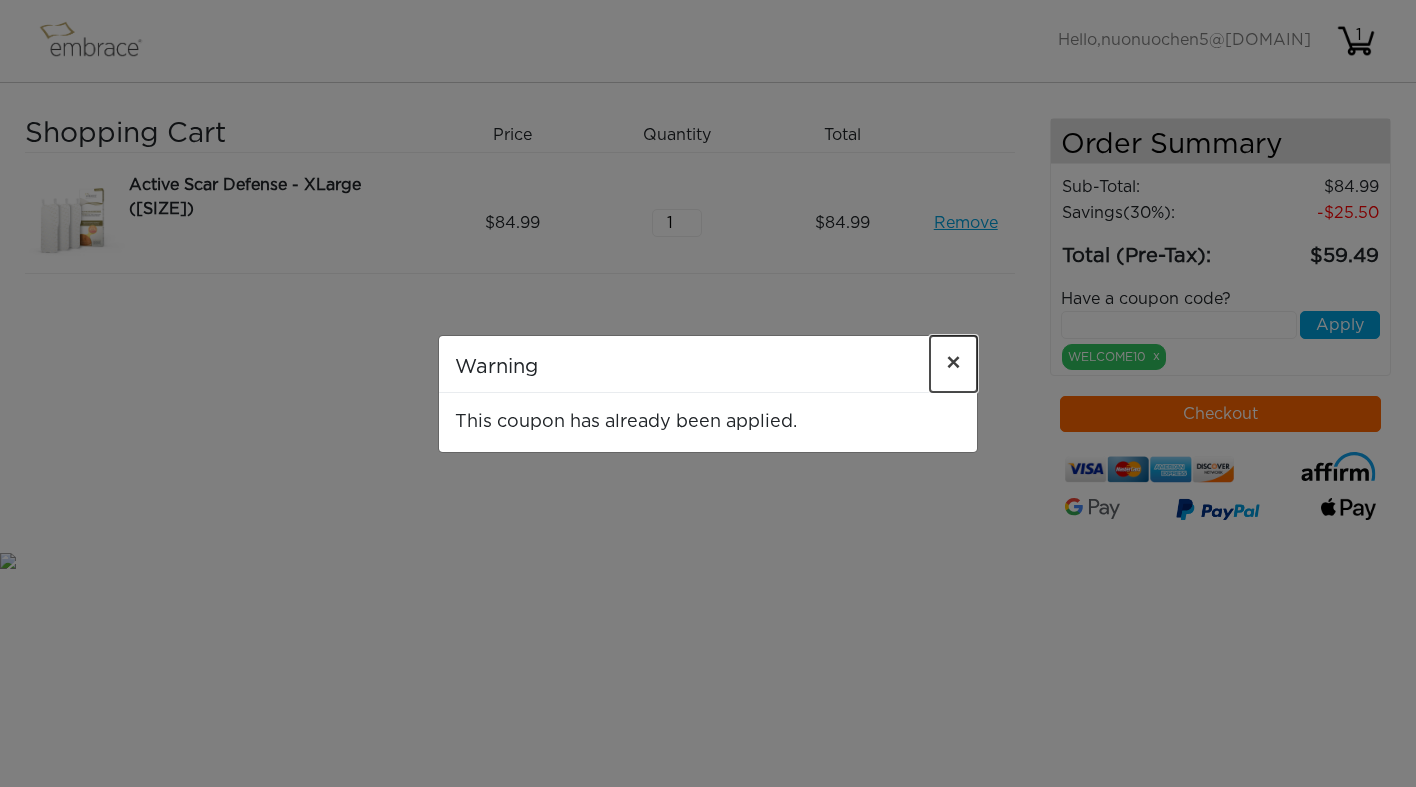 click on "×" at bounding box center [953, 364] 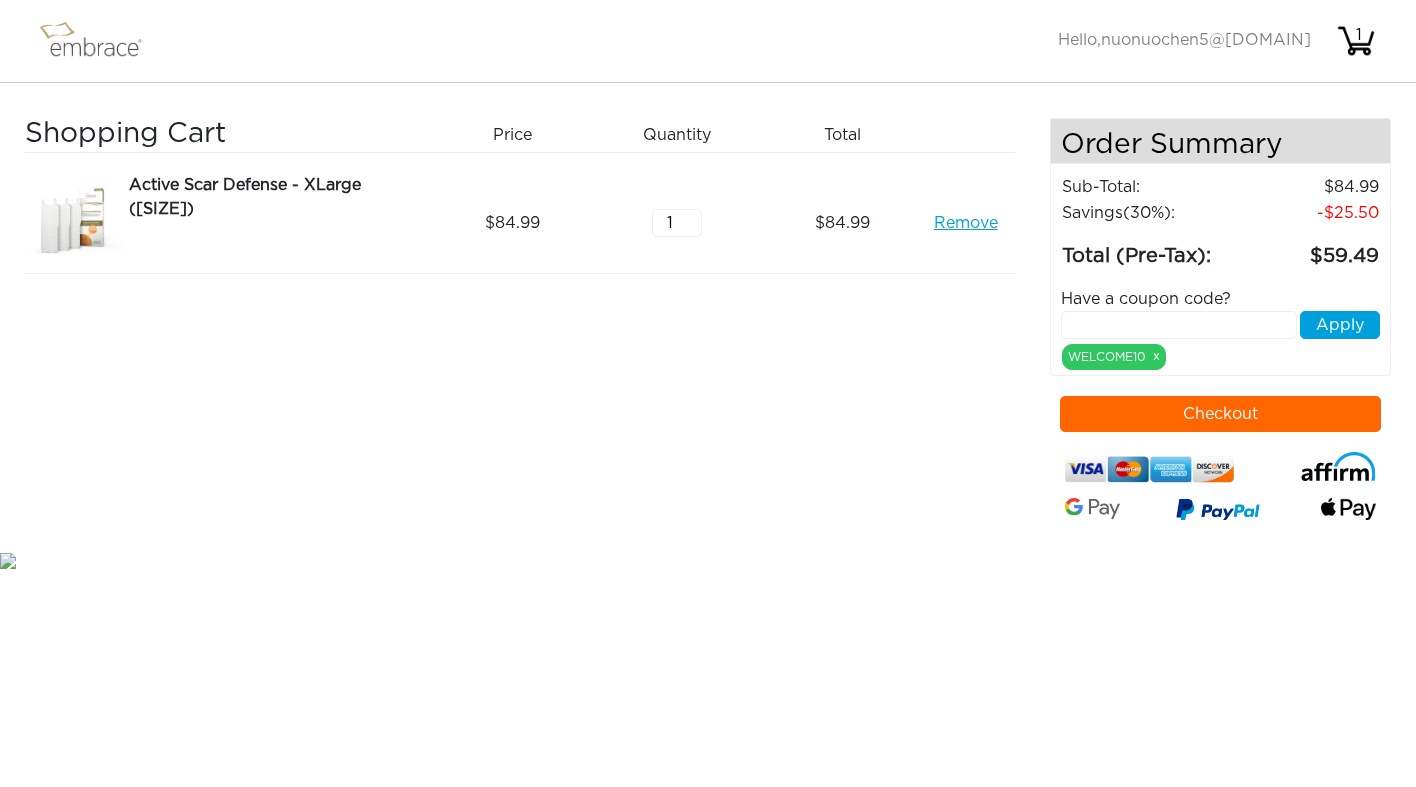 click on "Checkout" at bounding box center [1221, 414] 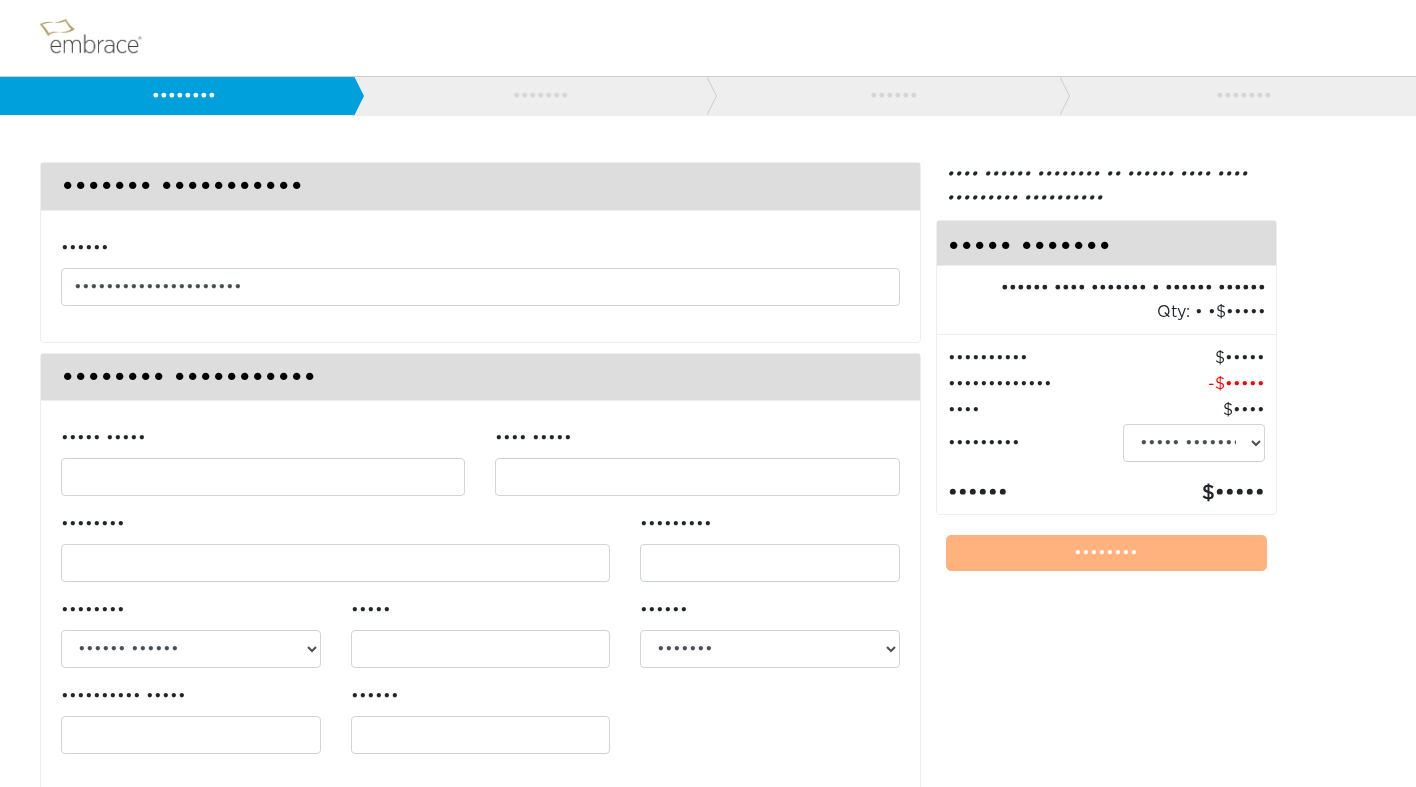 scroll, scrollTop: 0, scrollLeft: 0, axis: both 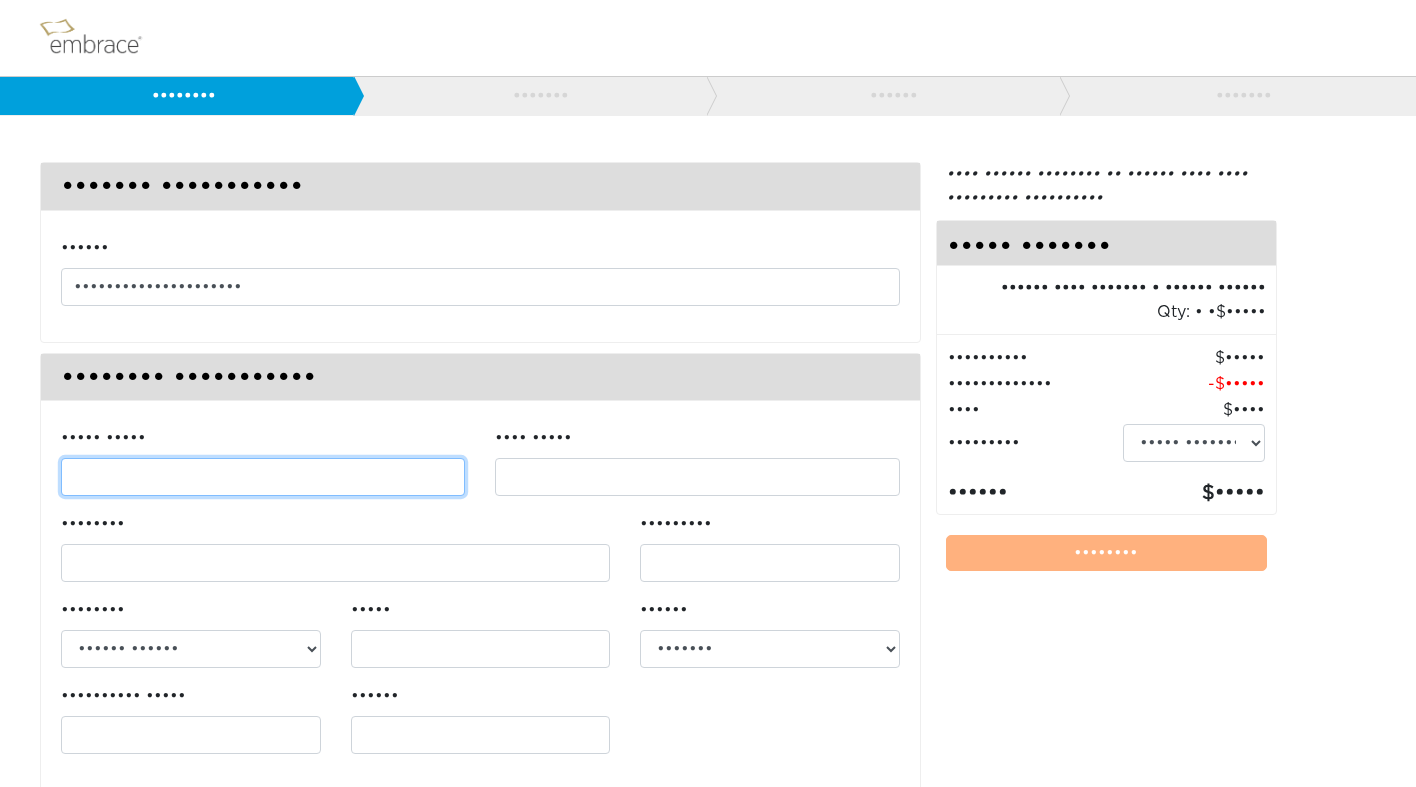 click on "••••• •••••" at bounding box center (263, 477) 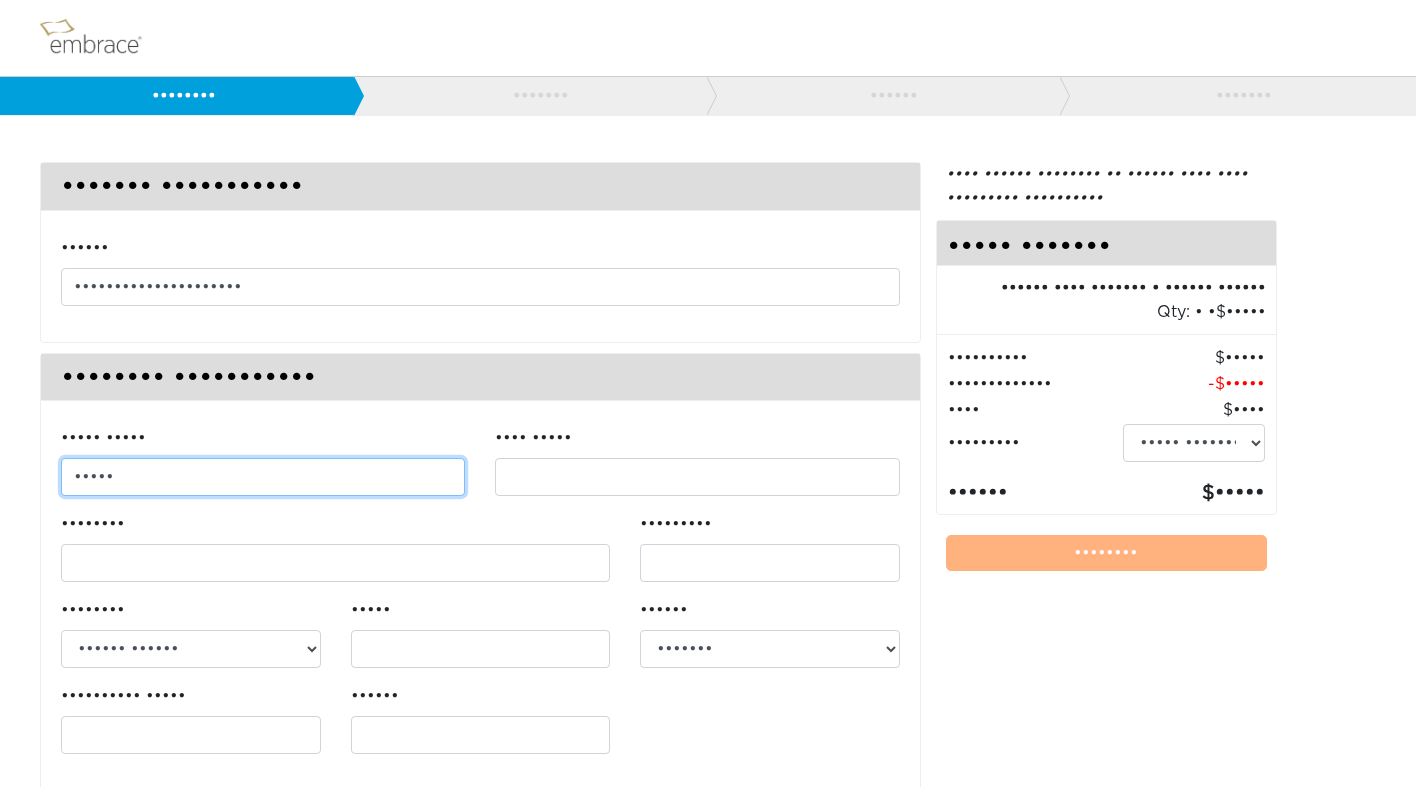 type on "•••••" 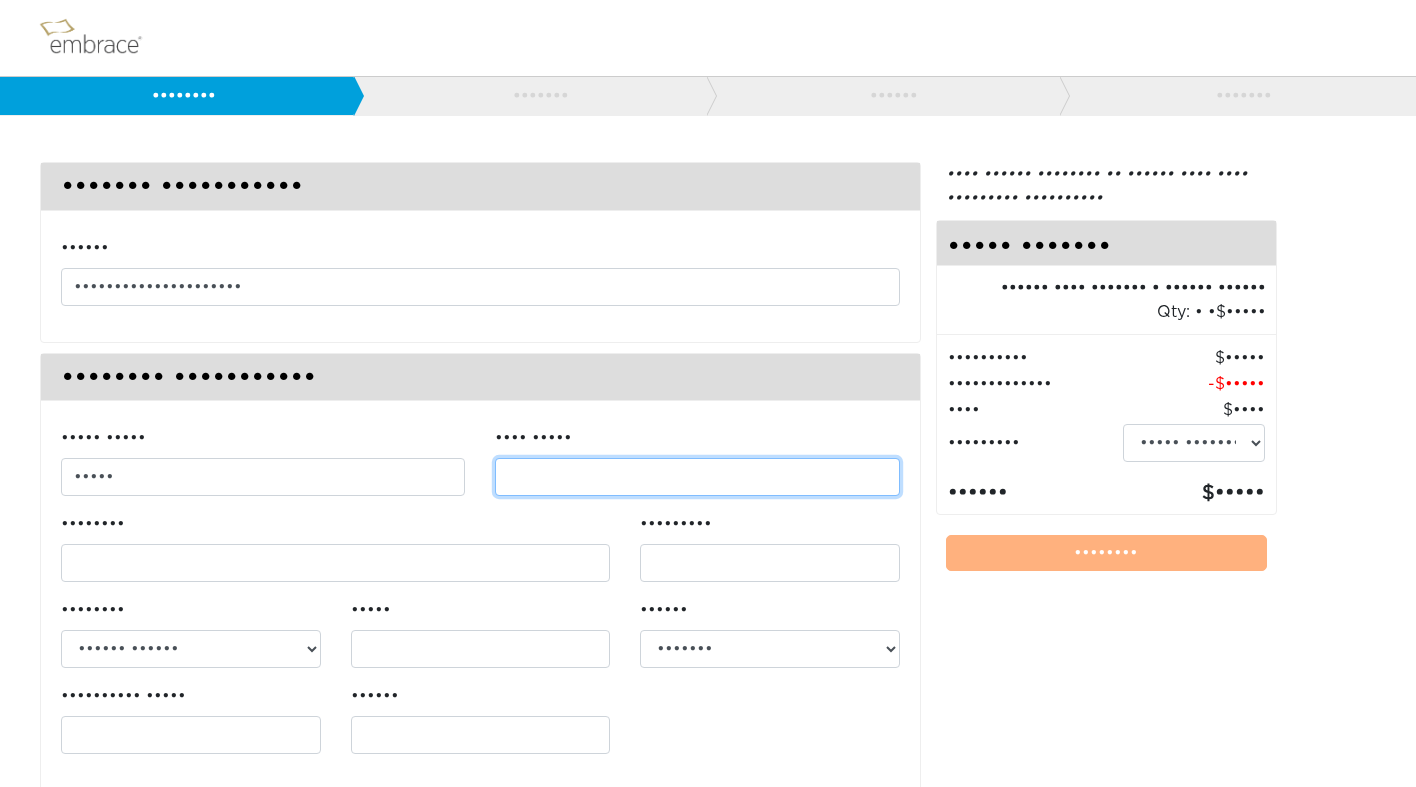 click on "•••• •••••" at bounding box center (697, 477) 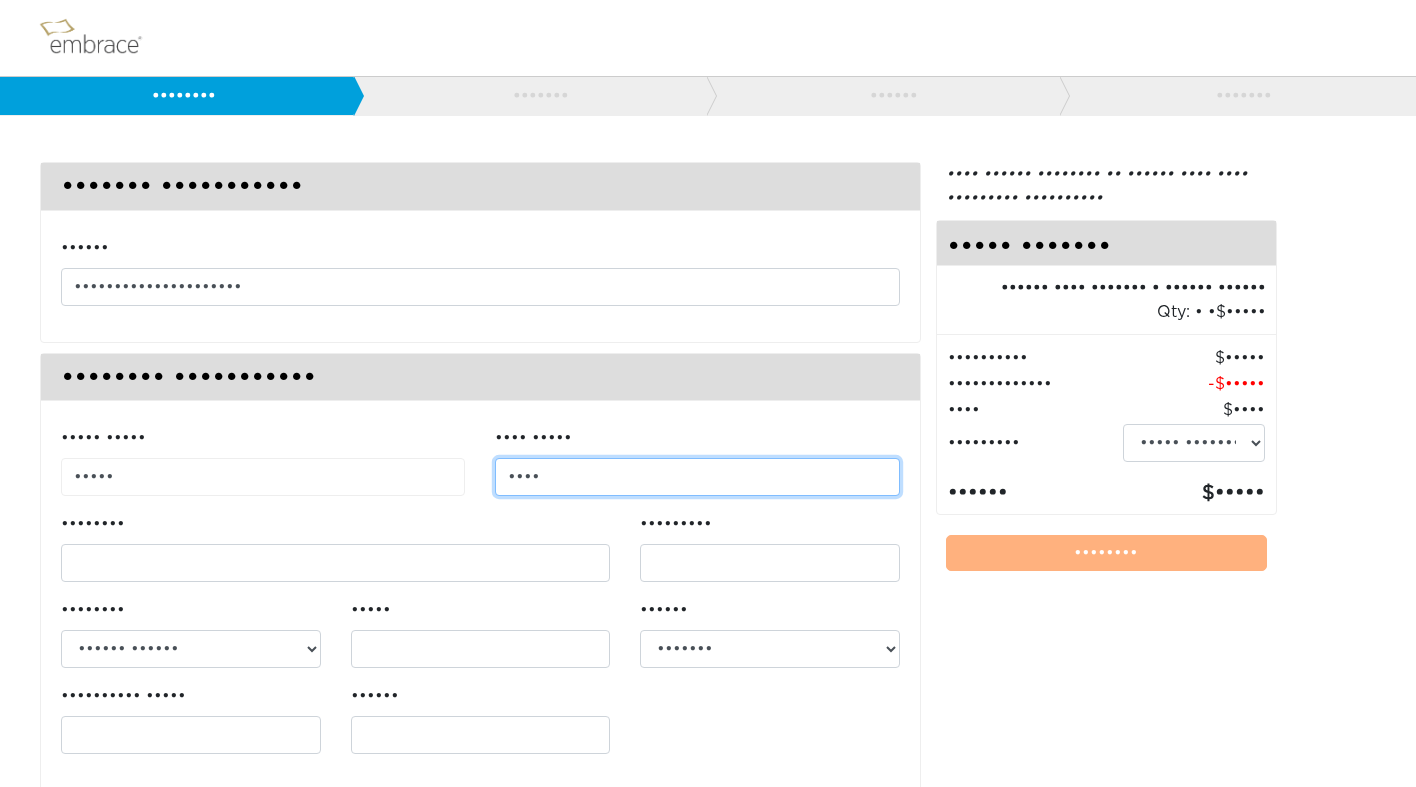 type on "••••" 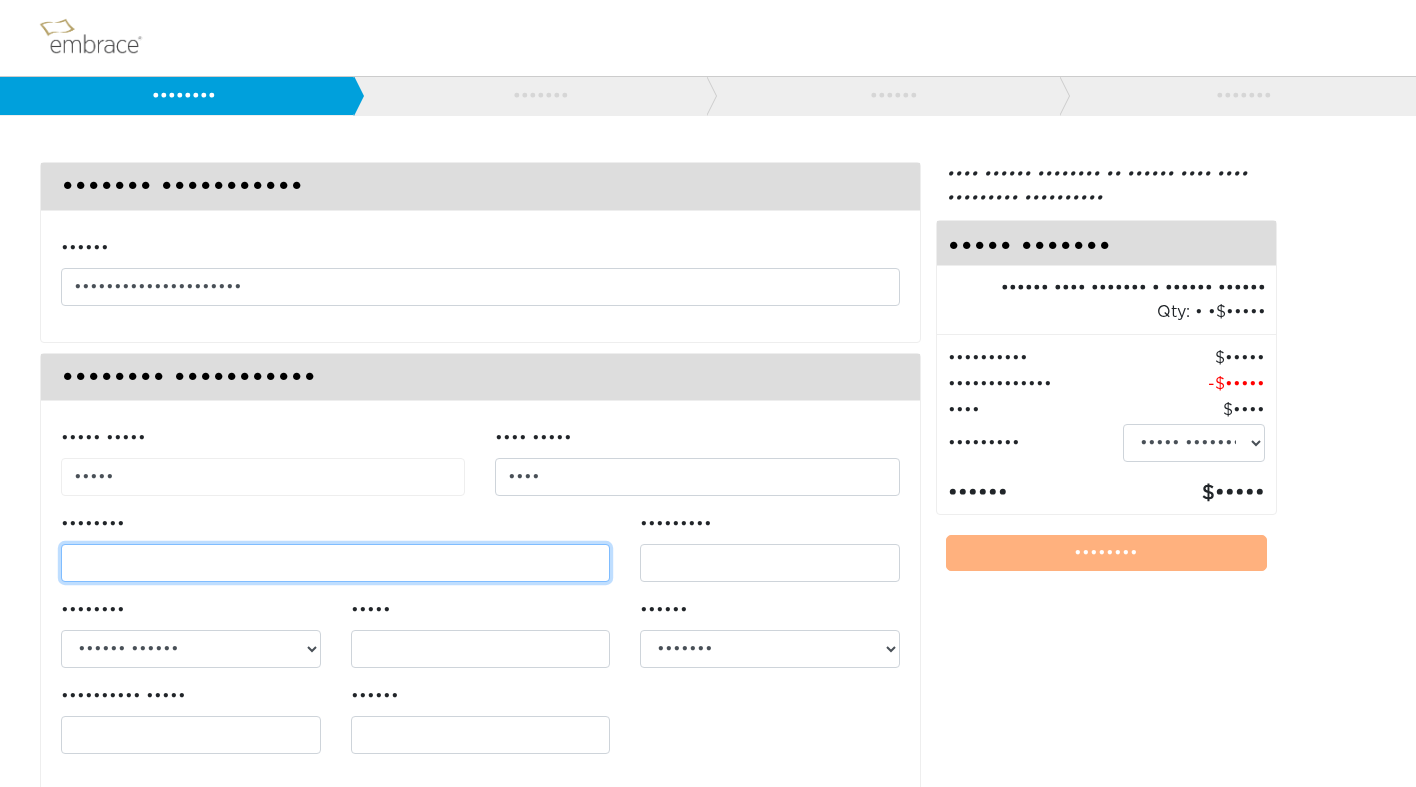 click on "••••••••" at bounding box center (335, 563) 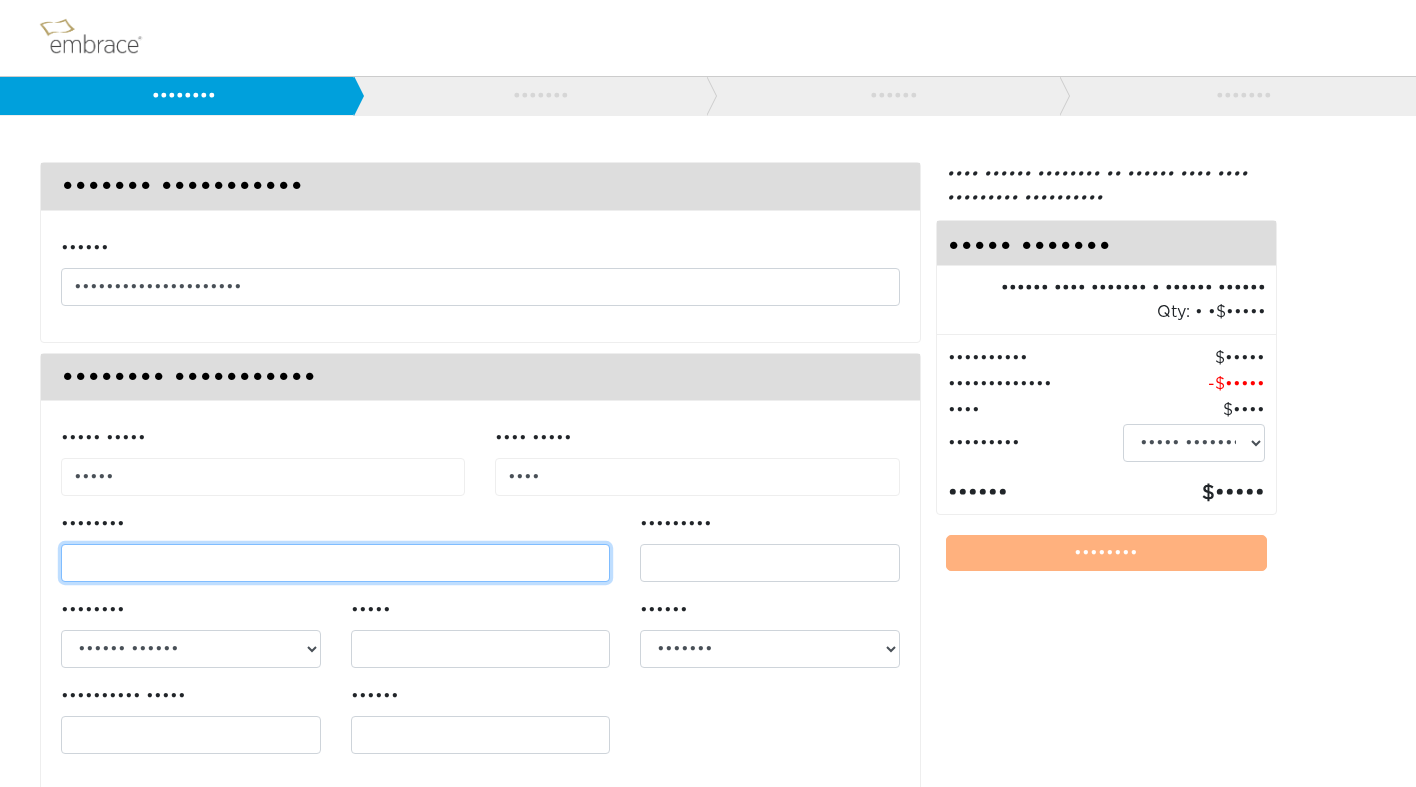 type on "••• •••••• •••••" 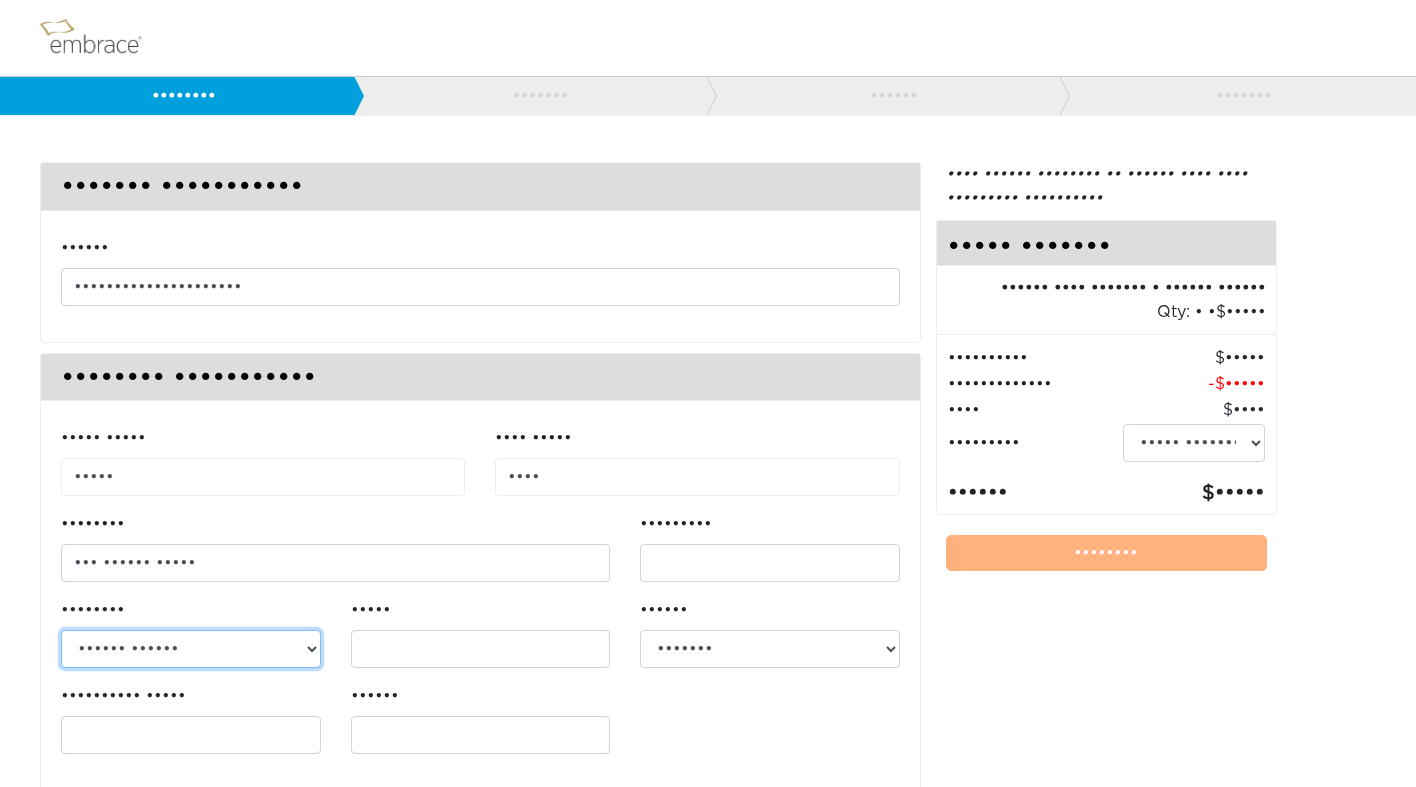 type on "••••••" 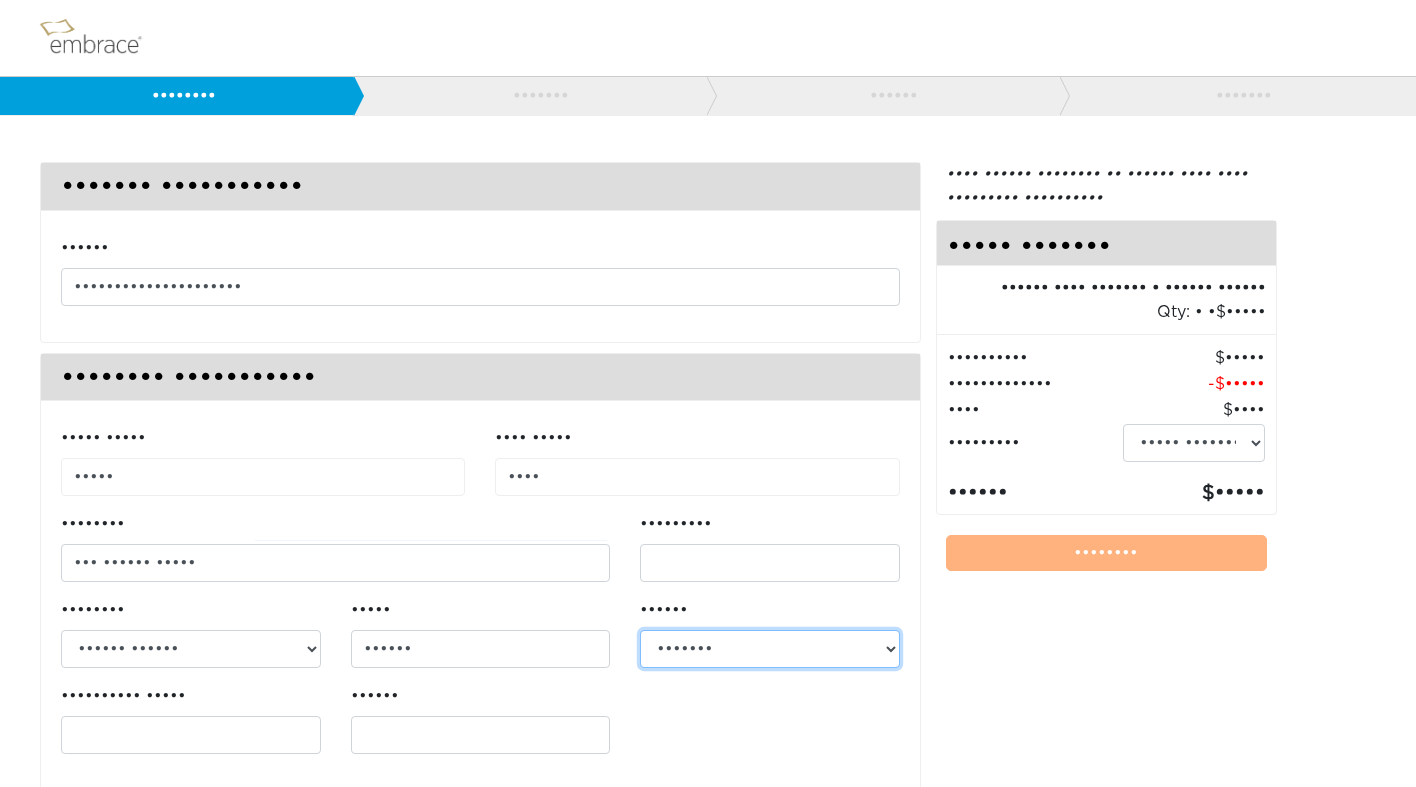 select on "••" 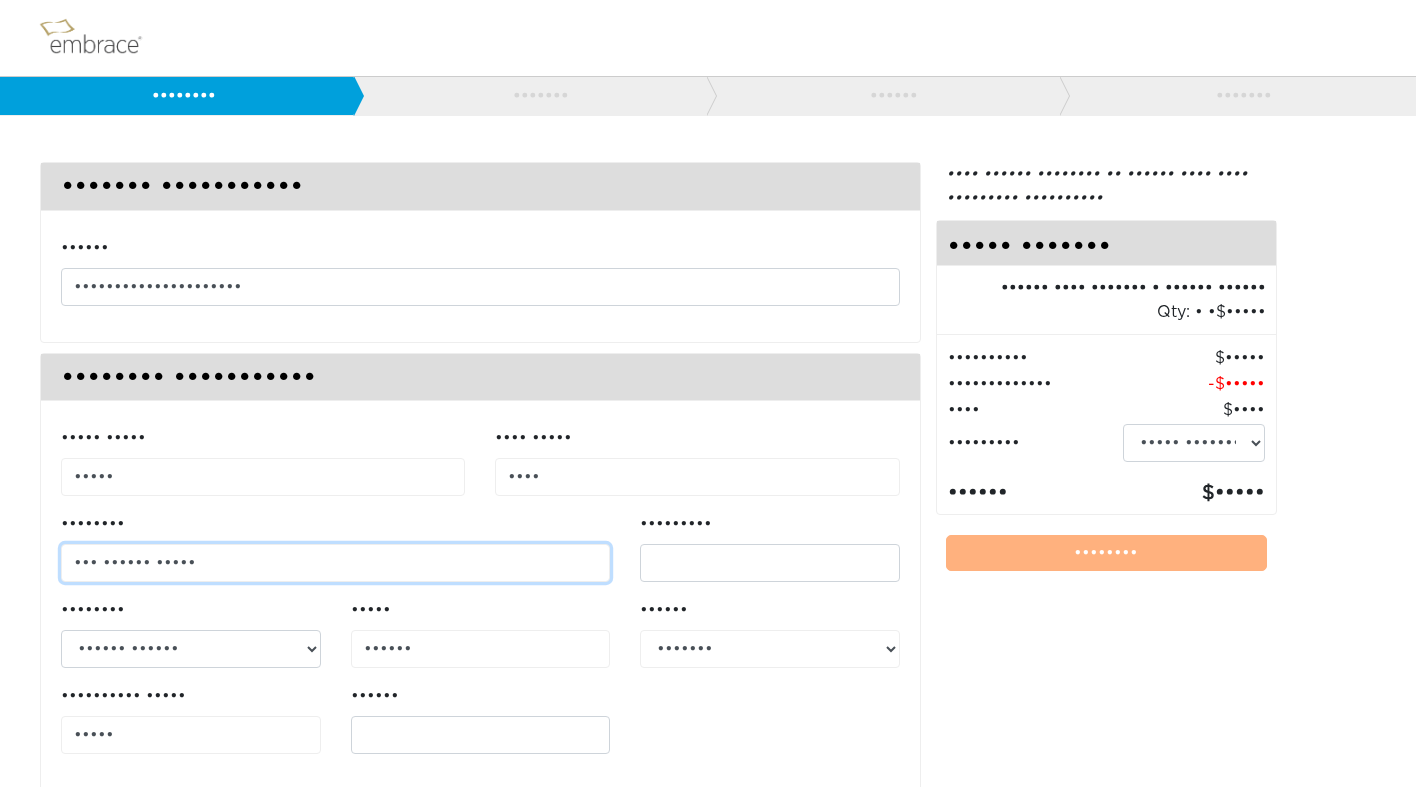 scroll, scrollTop: 28, scrollLeft: 0, axis: vertical 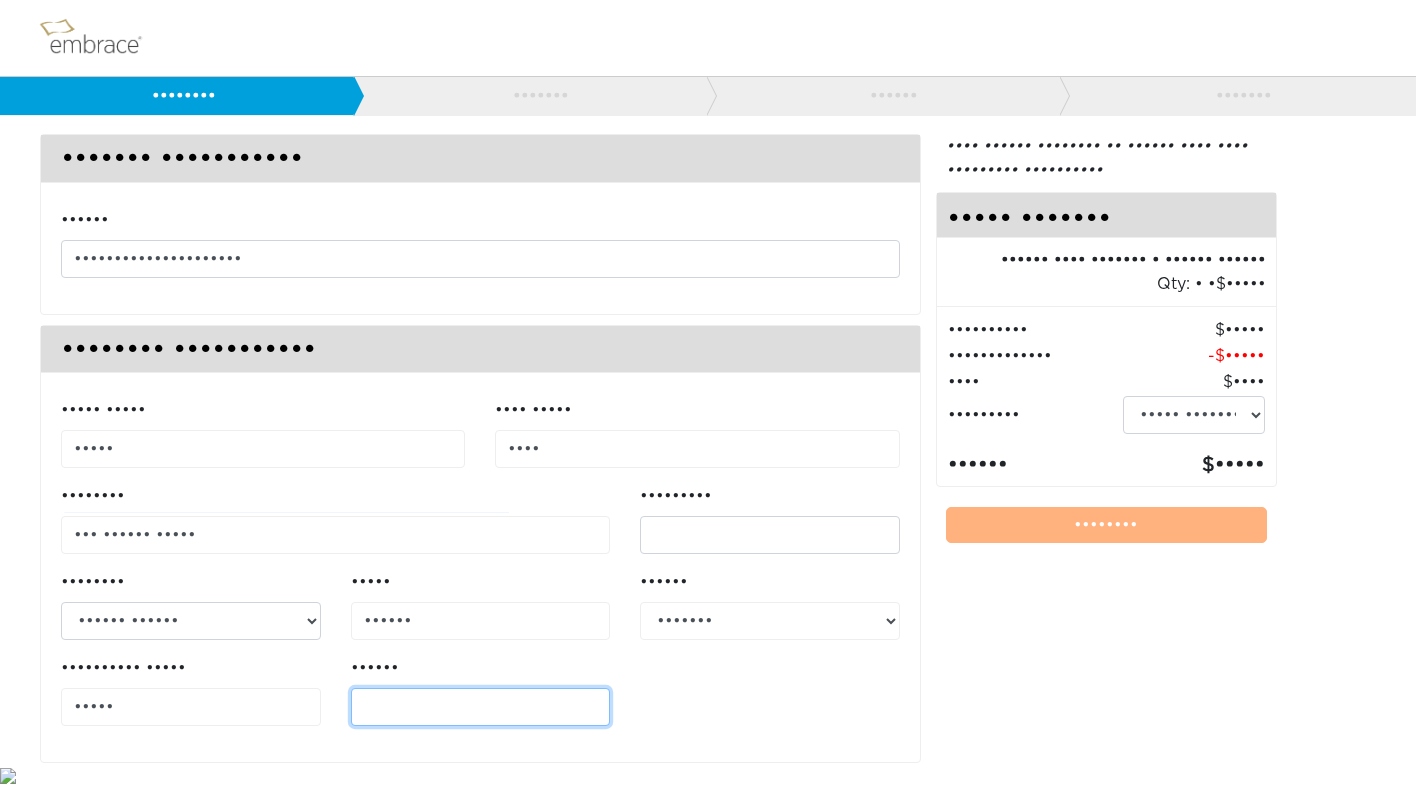 click on "••••••" at bounding box center [481, 707] 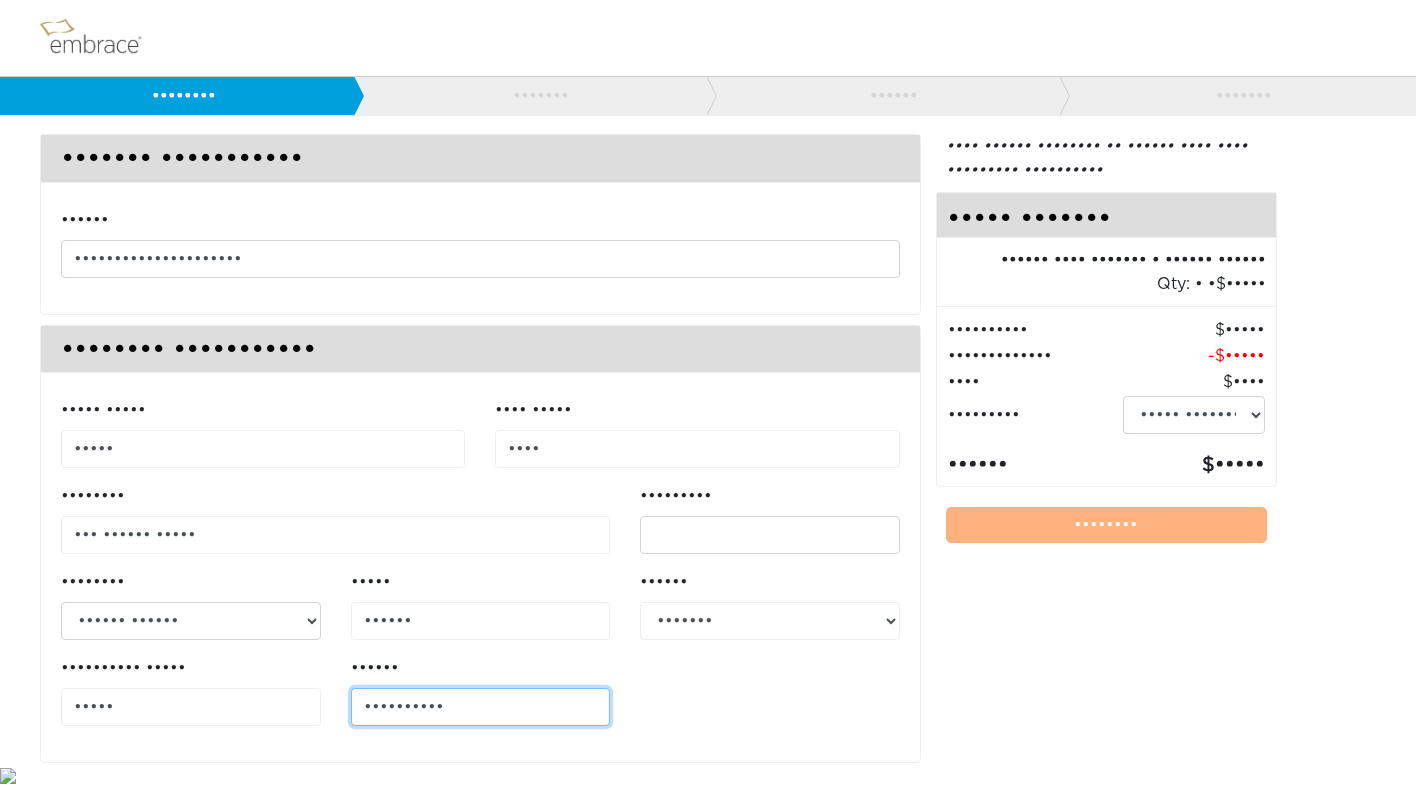 type on "••••••••••" 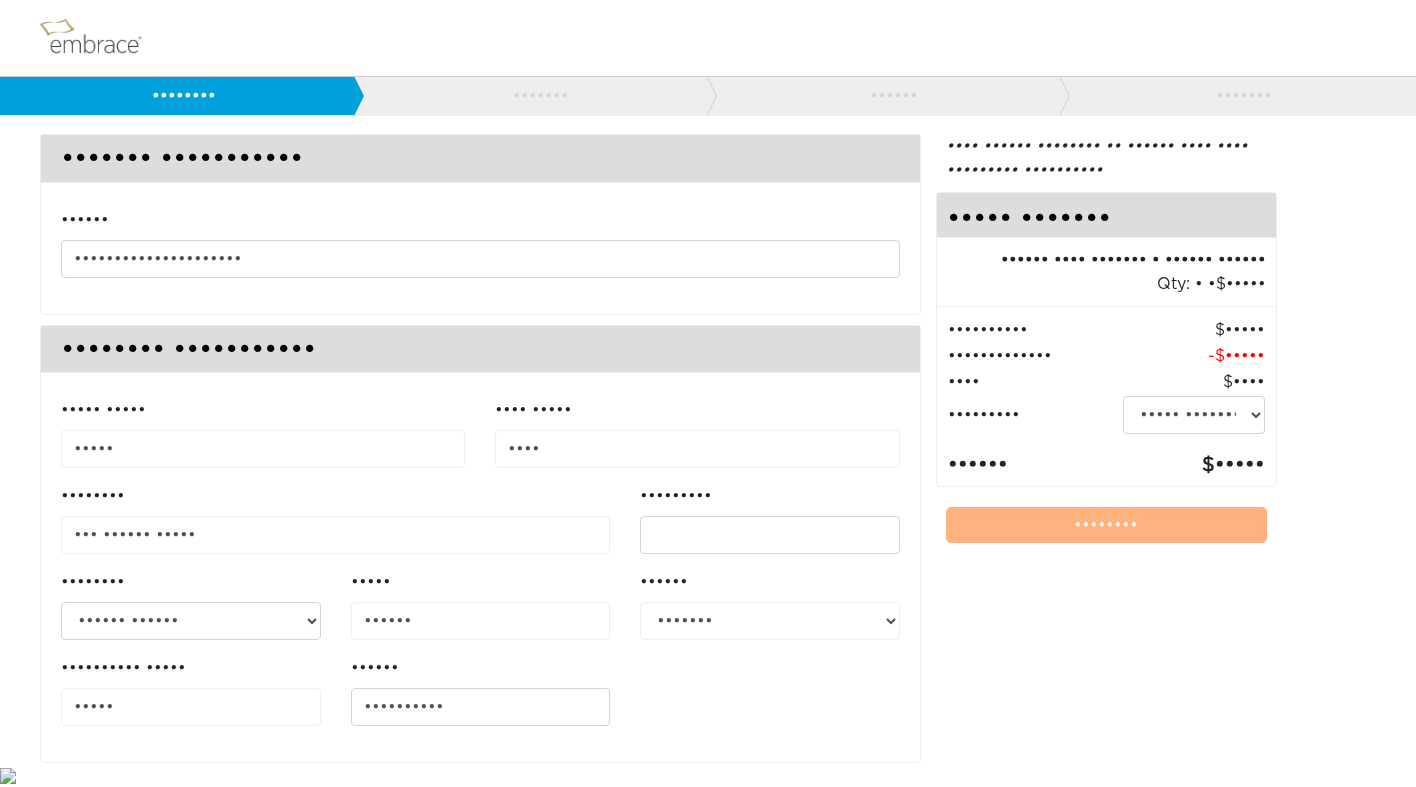 click on "••••• •••••
•••••
•••• •••••
••••
••••••••
••• •••••• •••••
••••••••• ••••••••" at bounding box center [480, 251] 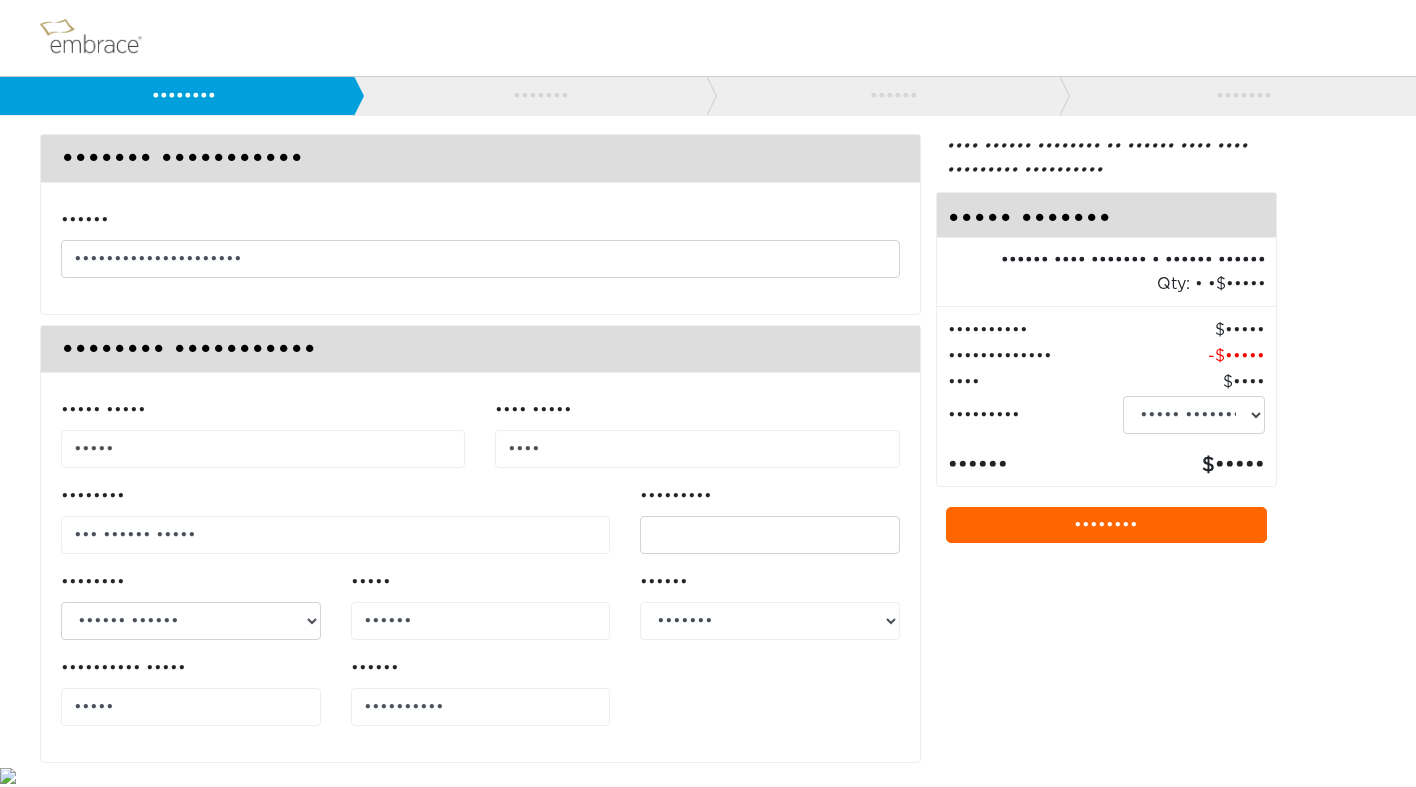 click on "••••••••" at bounding box center (1107, 525) 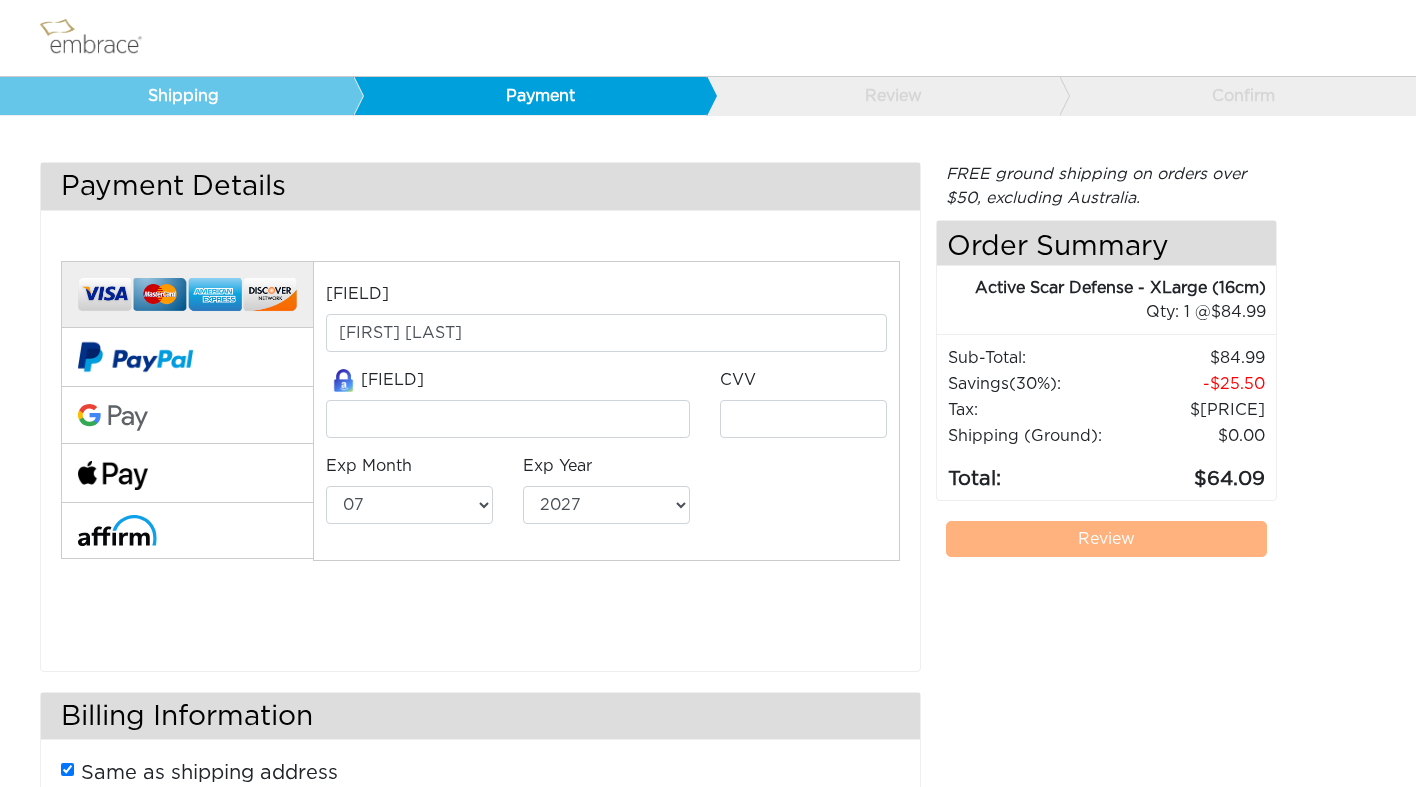 scroll, scrollTop: 0, scrollLeft: 0, axis: both 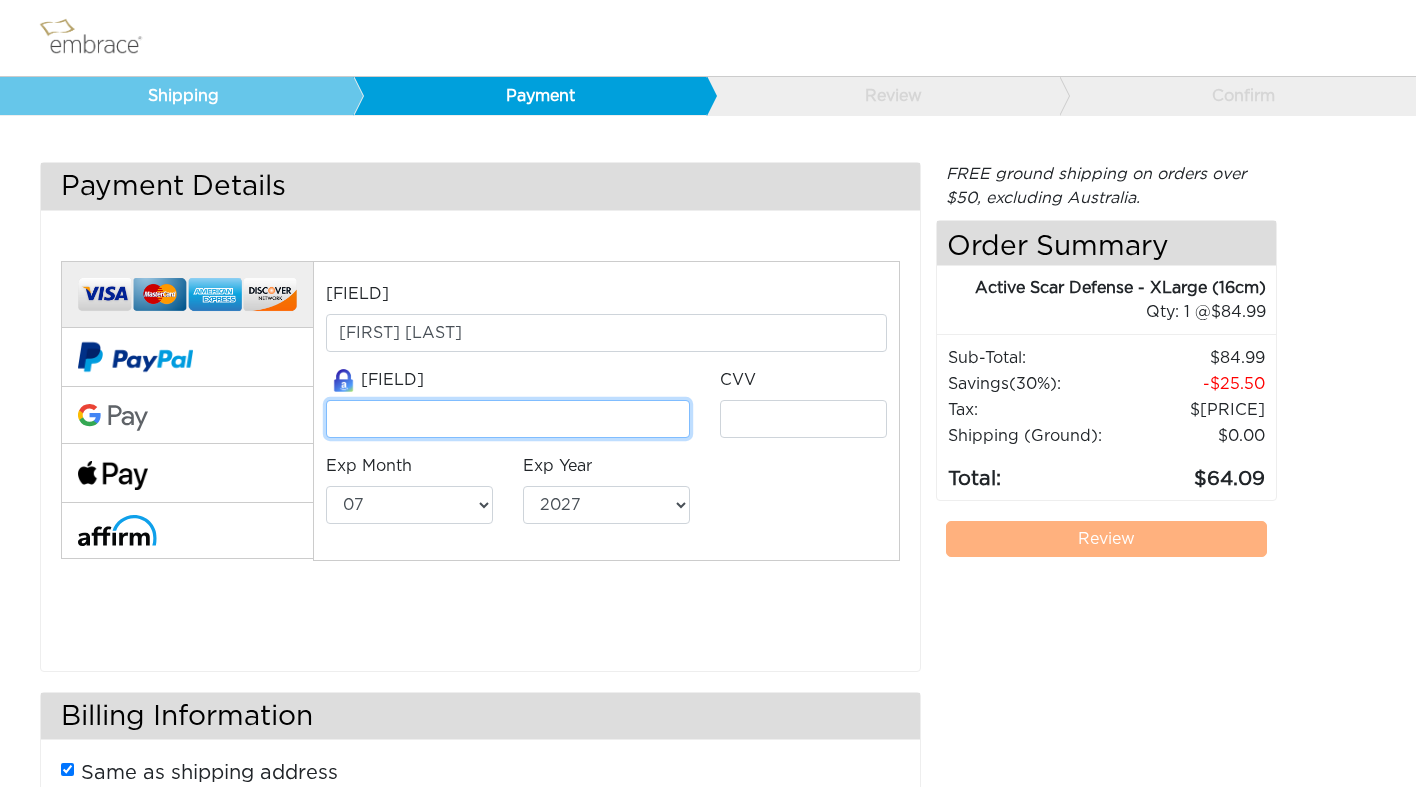 click at bounding box center [508, 419] 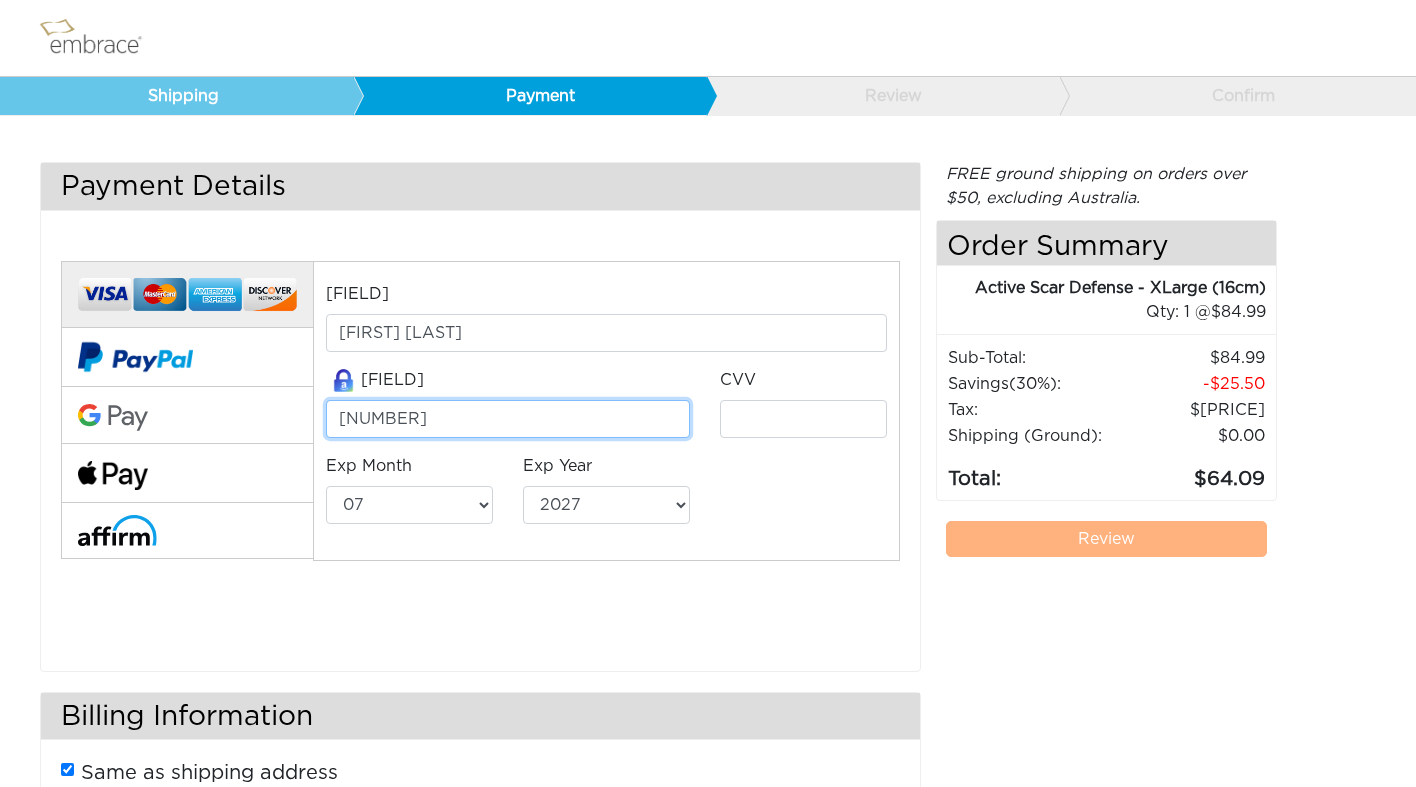 type on "[NUMBER]" 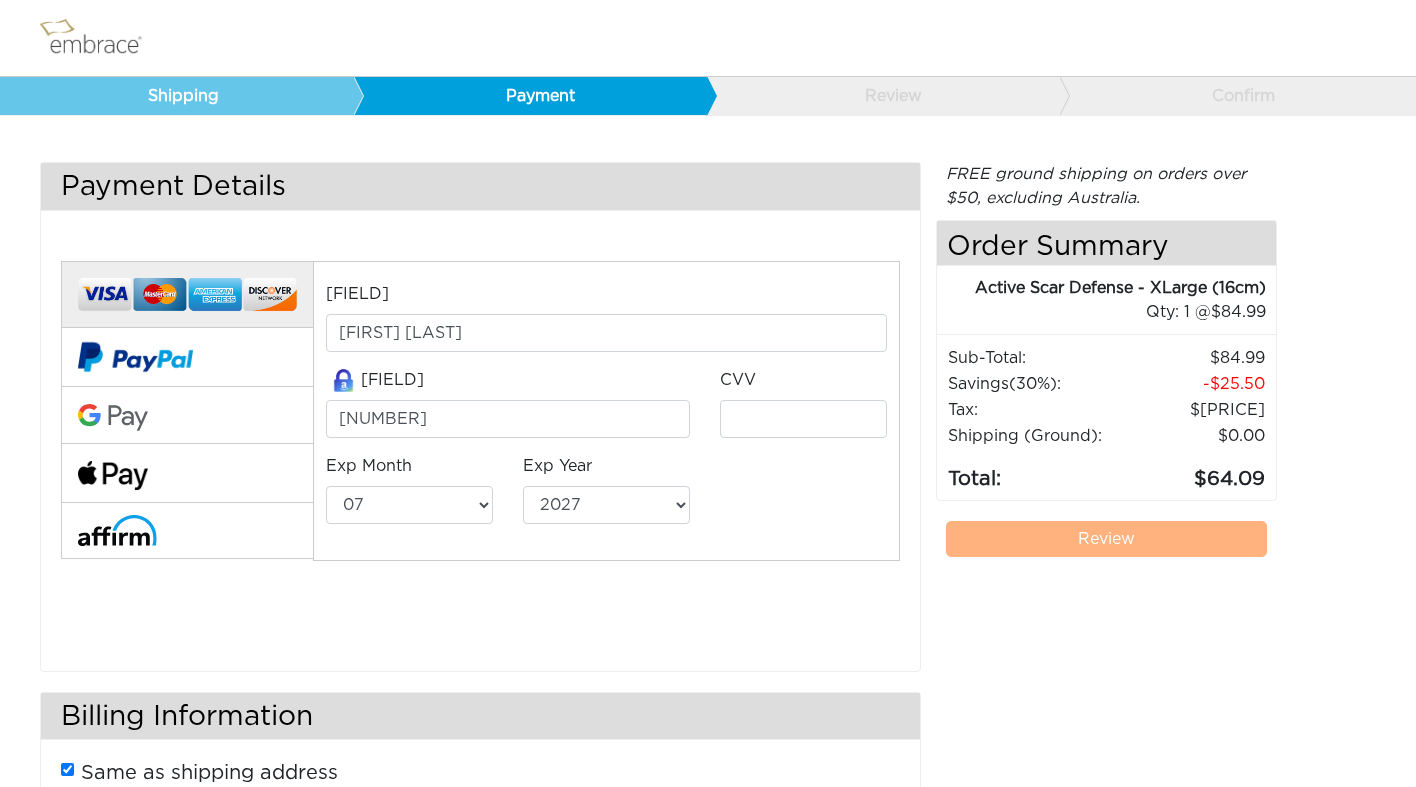 click on "CVV" at bounding box center (803, 403) 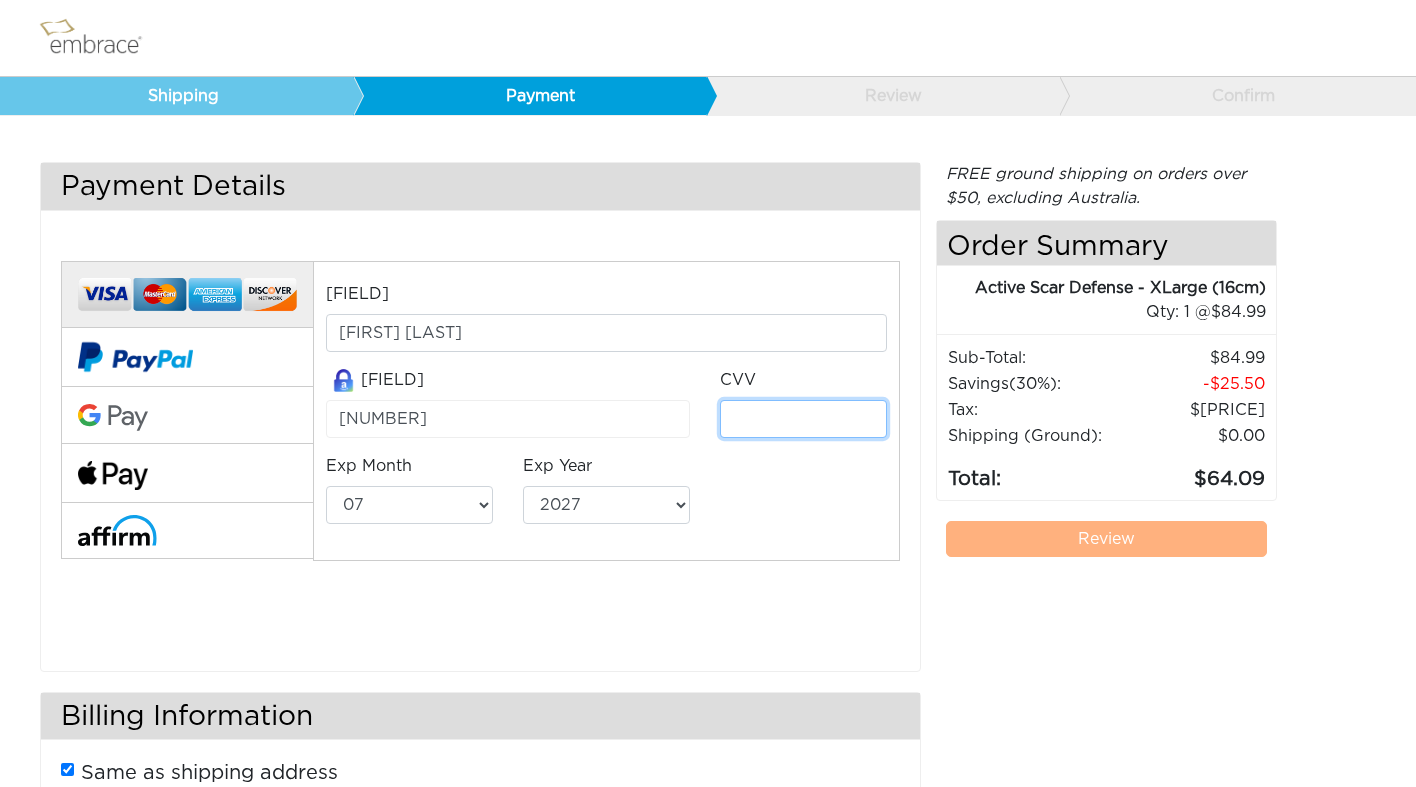 click at bounding box center (803, 419) 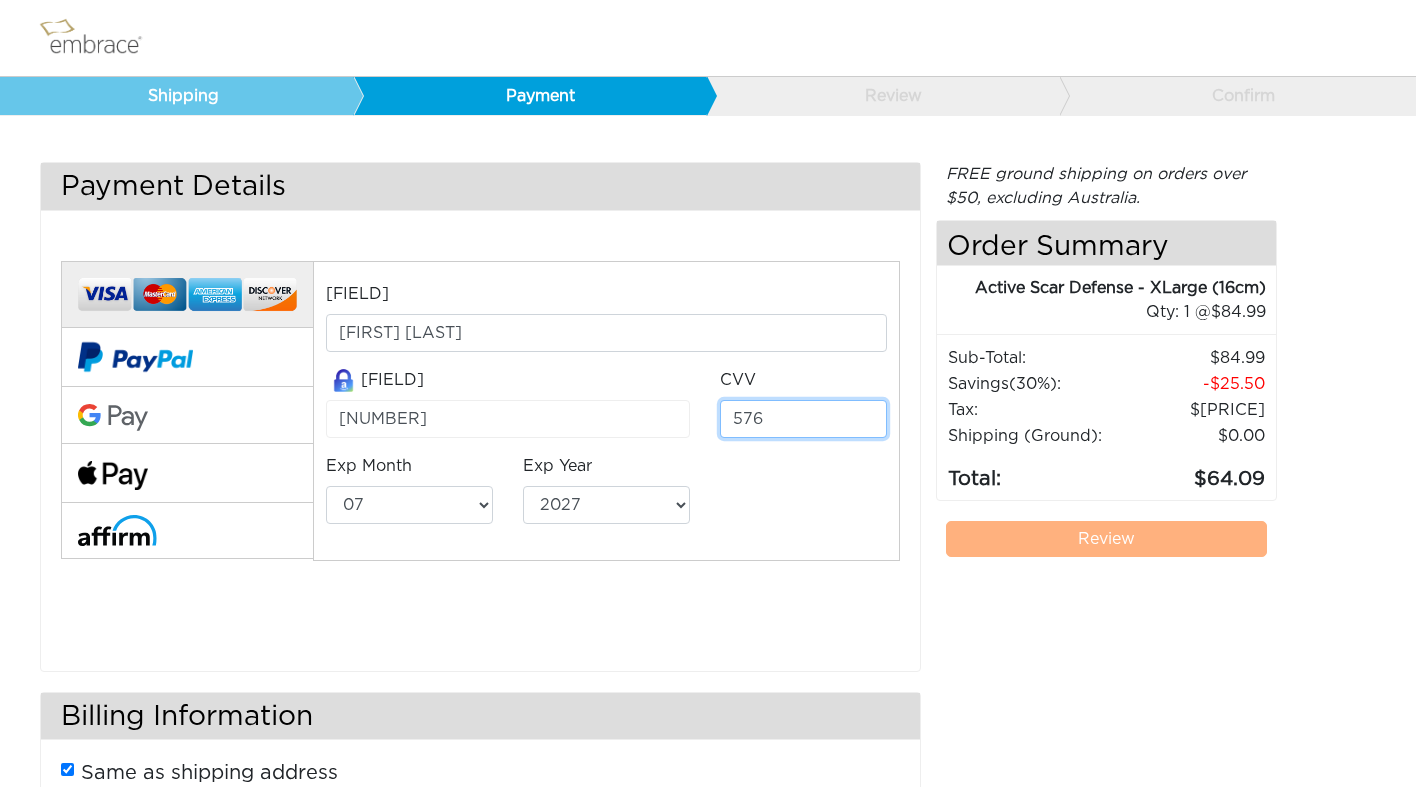 type on "576" 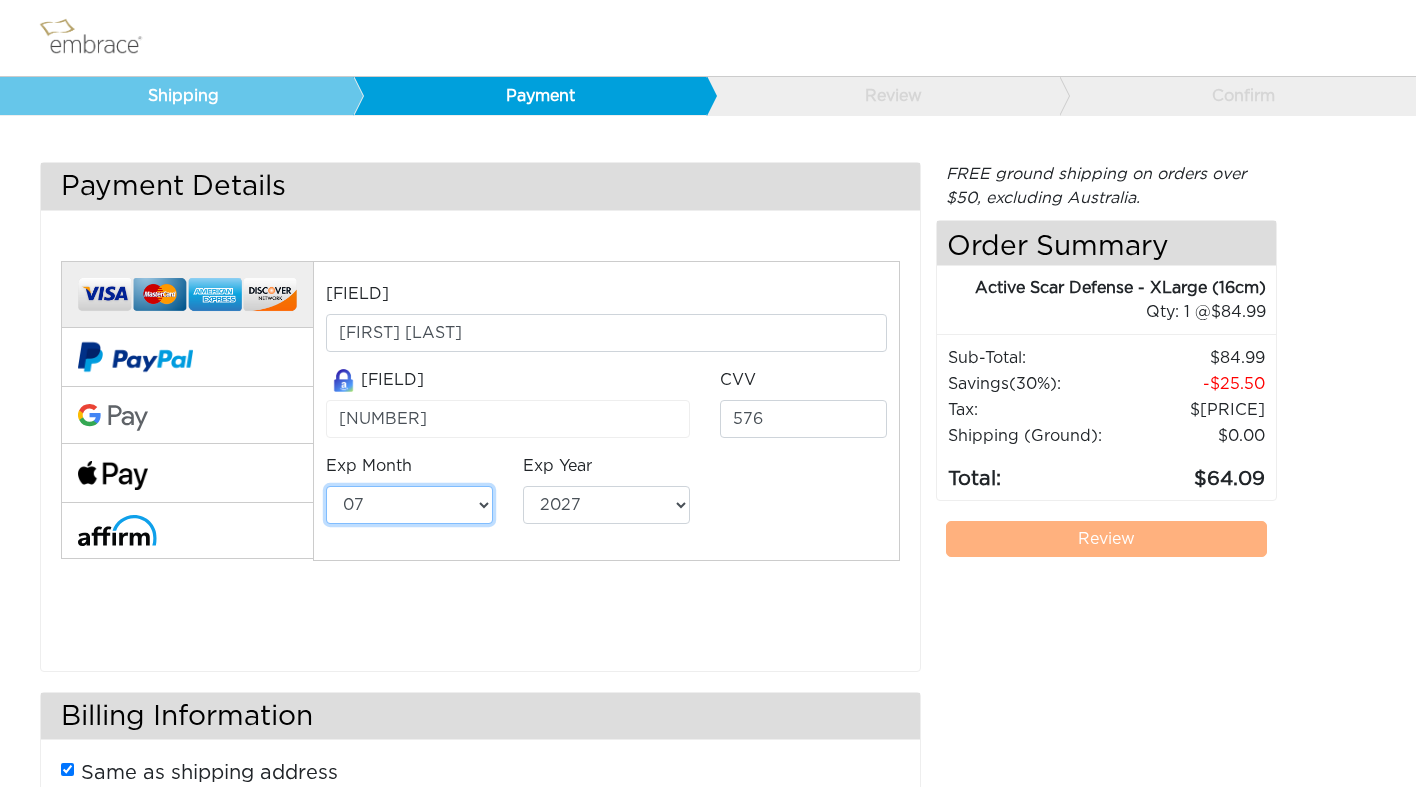 click on "01
02
03
04
05
06
07
08
09
10
11
12" at bounding box center (409, 505) 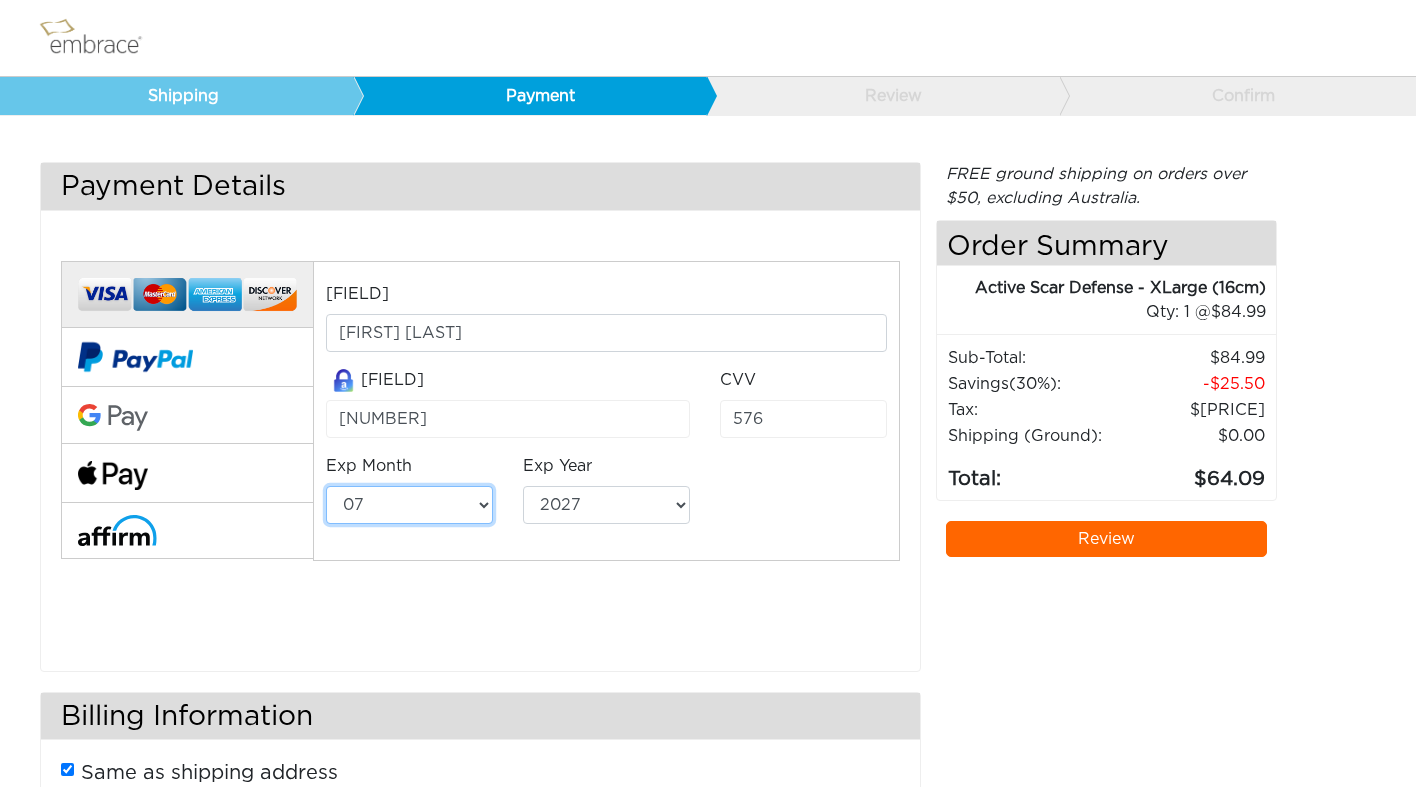 select on "8" 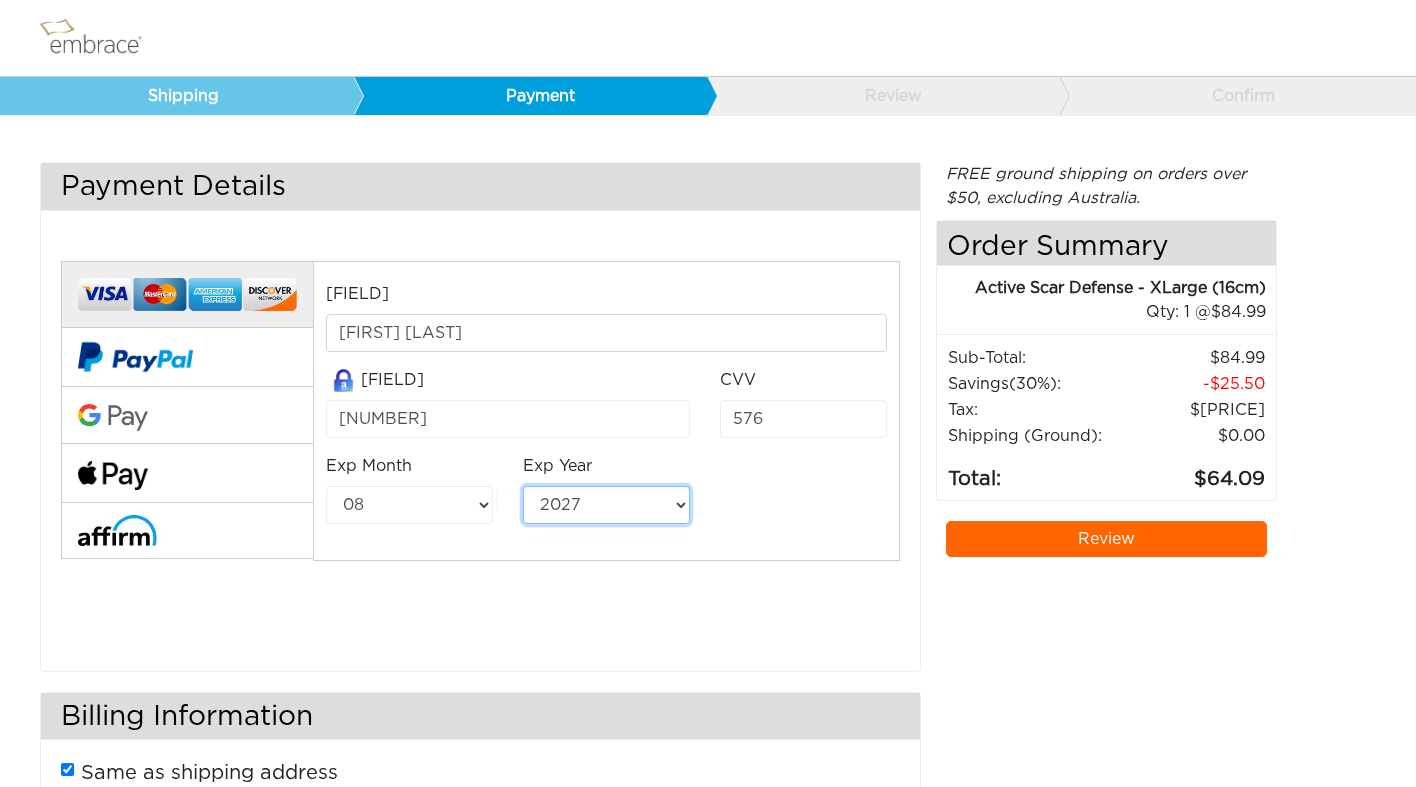 click on "2025 2026 2027 2028 2029 2030 2031 2032 2033 2034 2035 2036 2037 2038 2039" at bounding box center [606, 505] 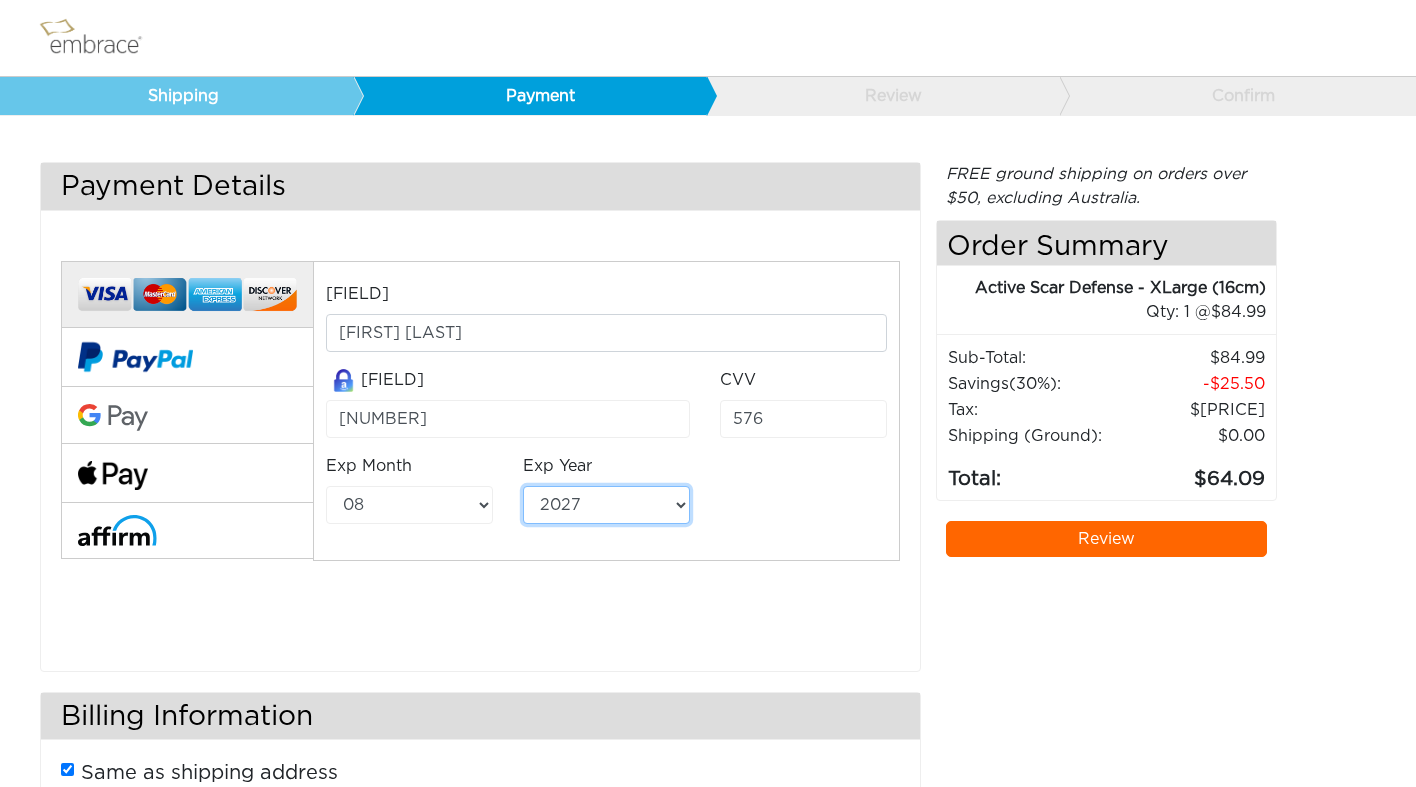 select on "2028" 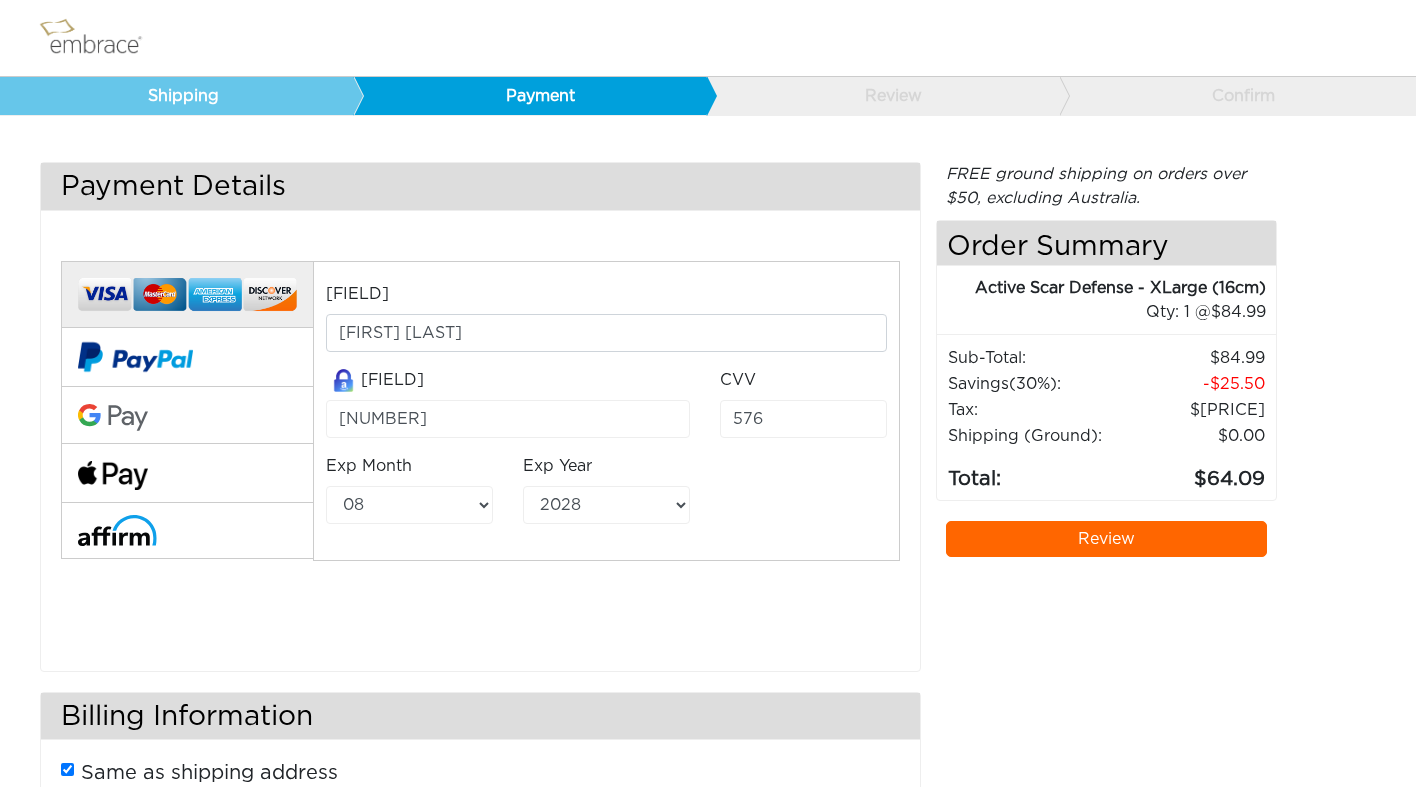 click on "Cardholder Name*
Becky Chen
Credit Card Number*
4147202625540792 CVV 576 Exp Month 01 02 03 04 05 06" at bounding box center [480, 438] 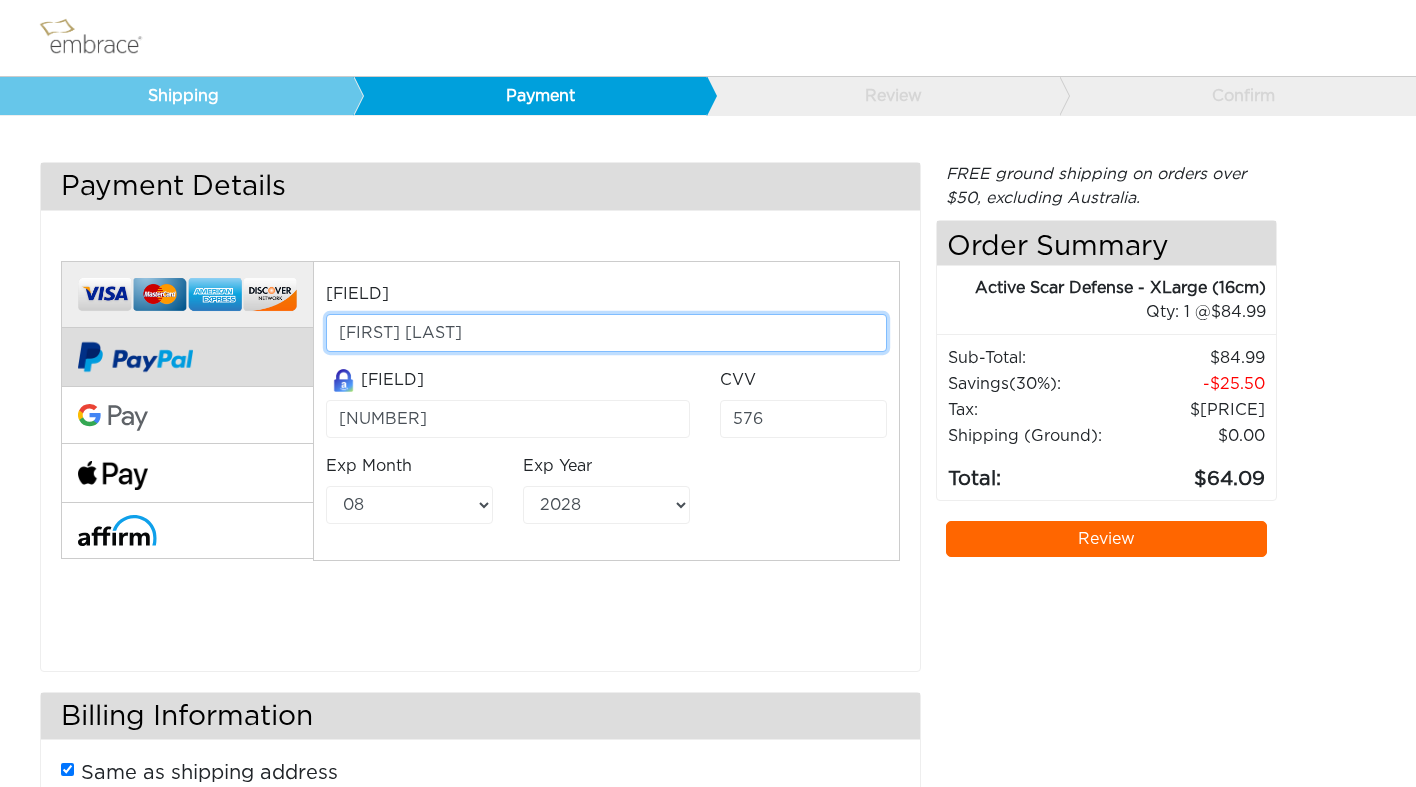 drag, startPoint x: 385, startPoint y: 336, endPoint x: 212, endPoint y: 336, distance: 173 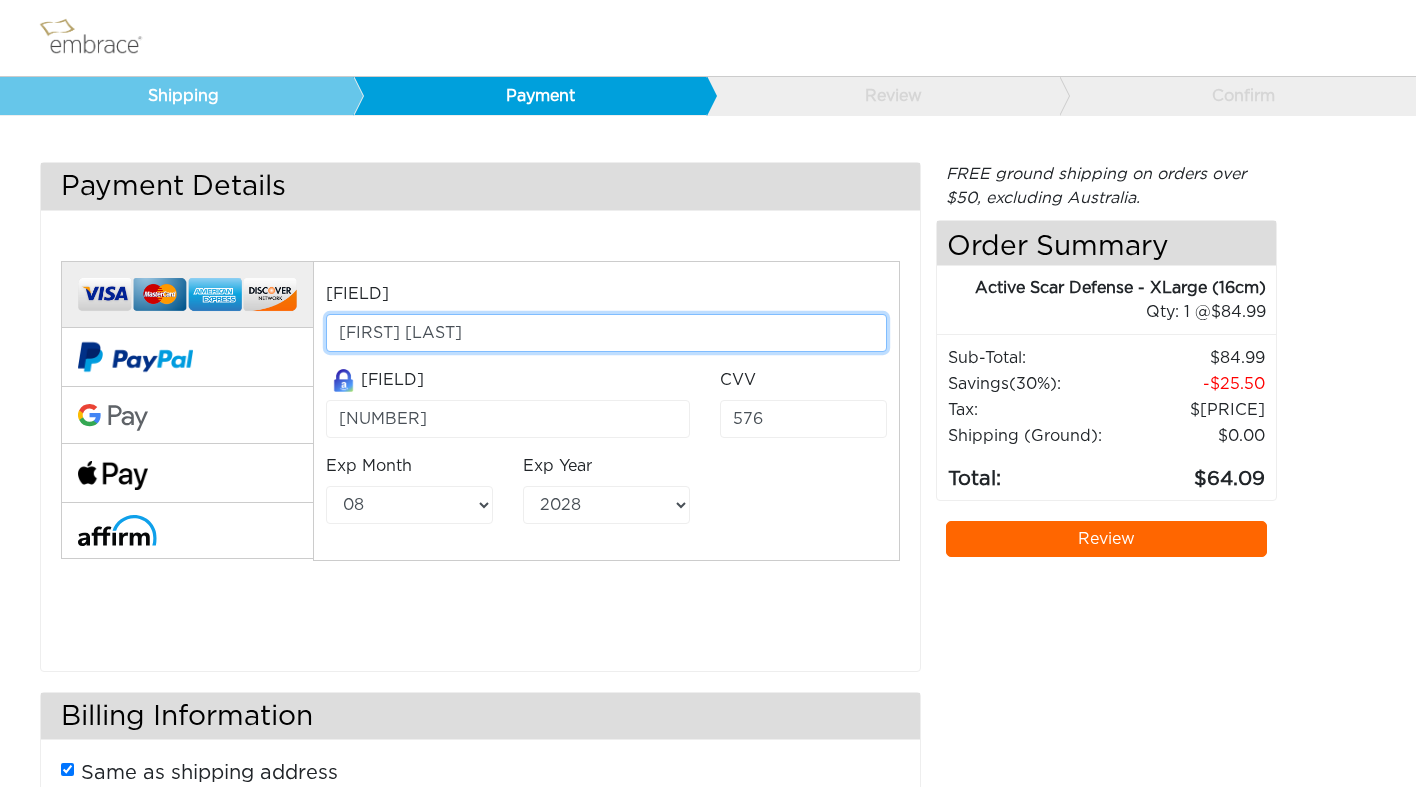type on "Wenyuan Chen" 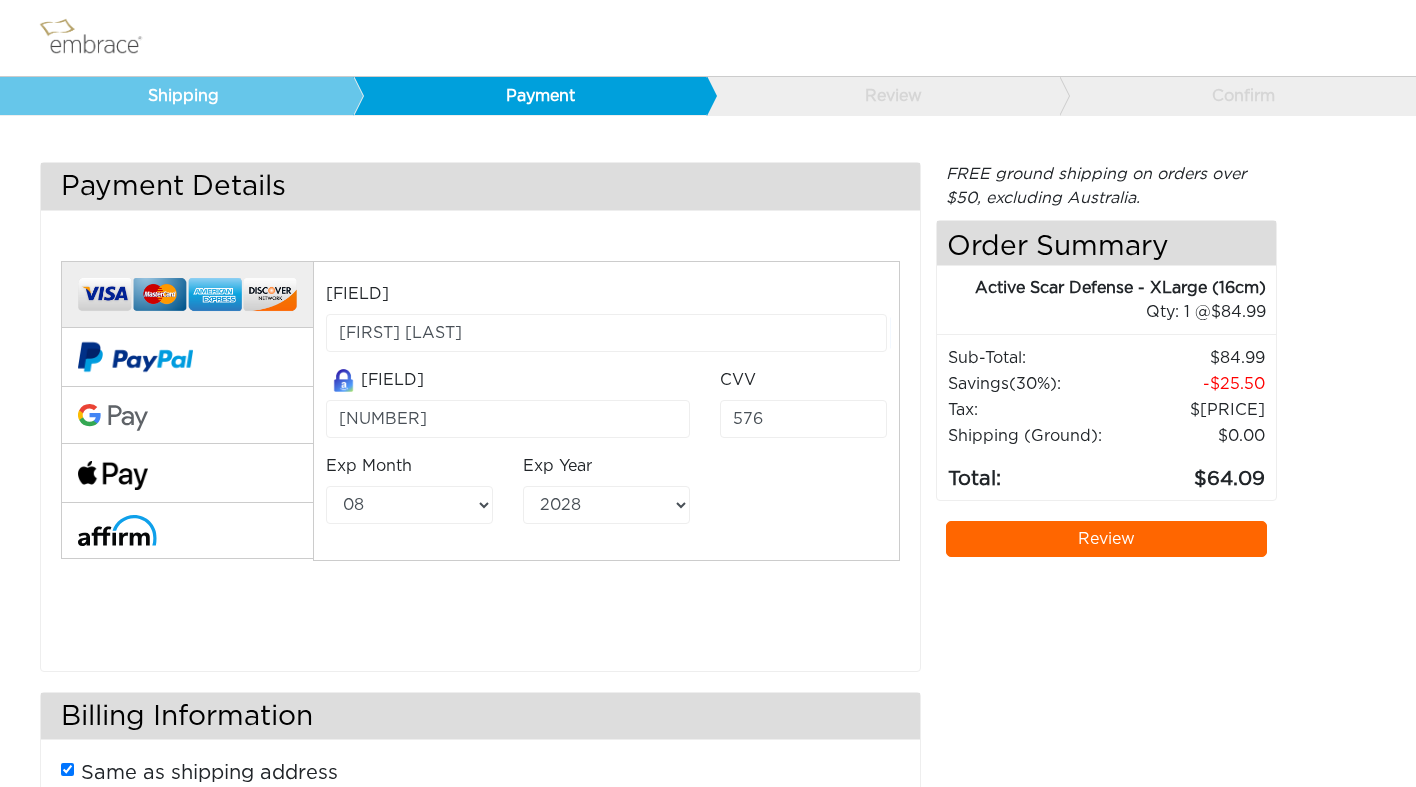 click on "Cardholder Name*
Wenyuan Chen" at bounding box center (606, 317) 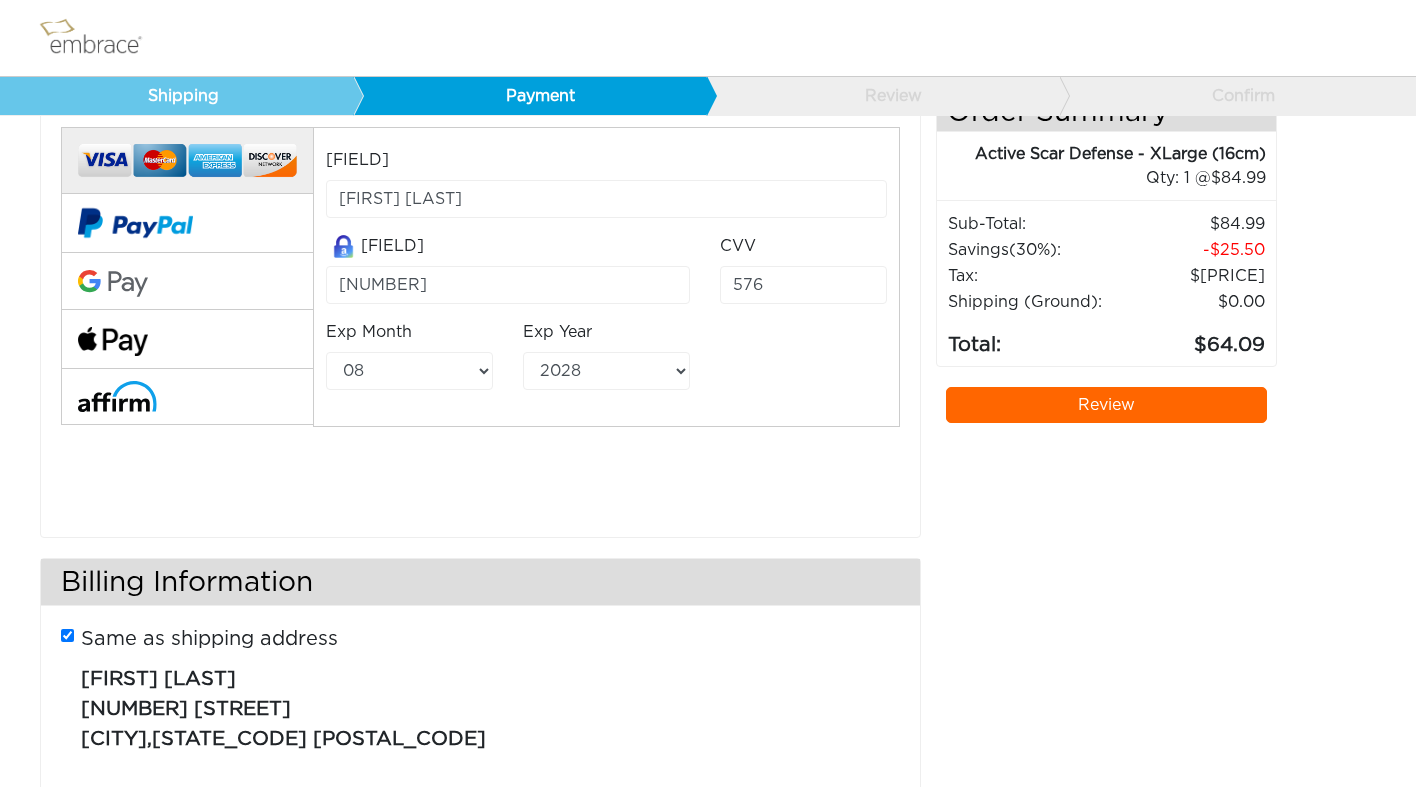 scroll, scrollTop: 0, scrollLeft: 0, axis: both 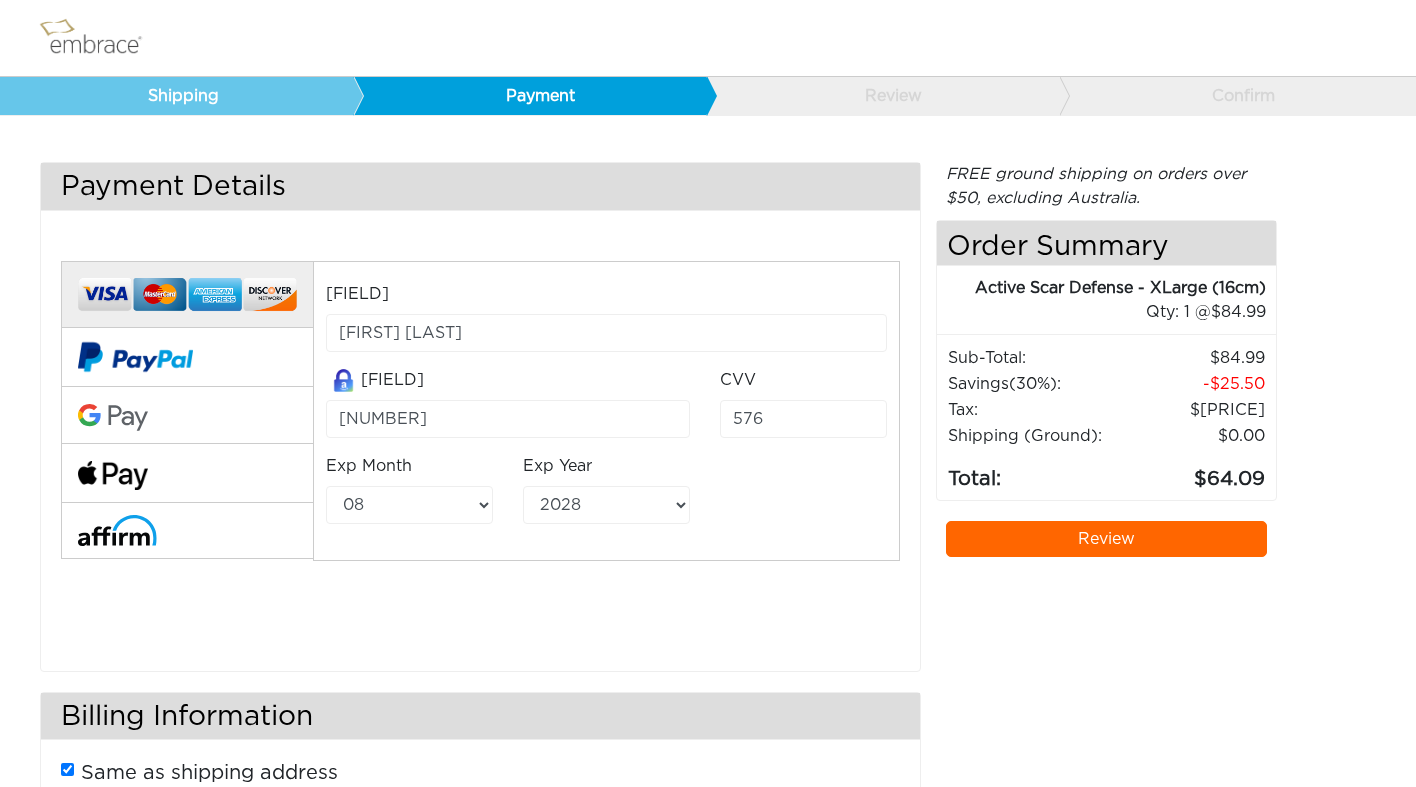 click on "Review" at bounding box center [1107, 539] 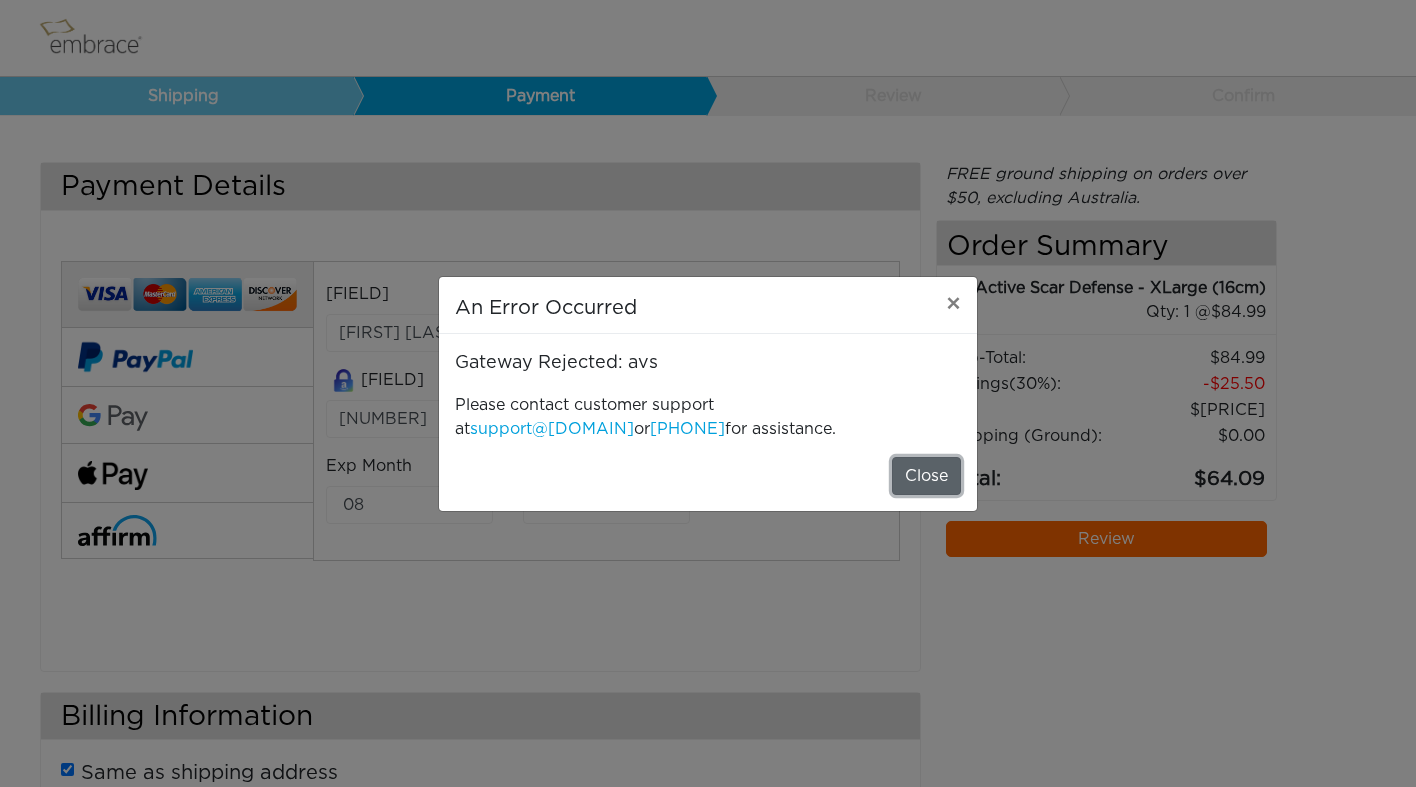 click on "Close" at bounding box center (926, 476) 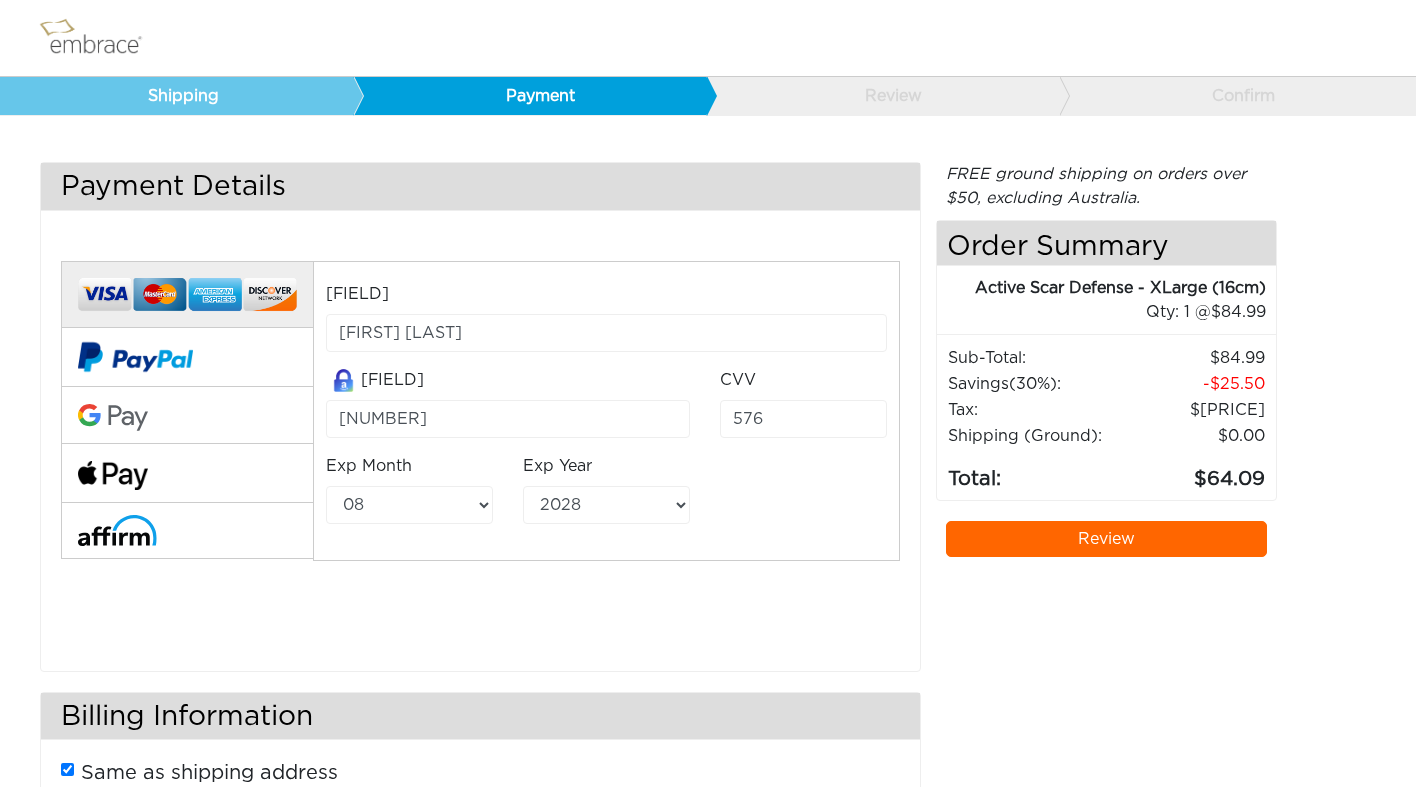 click on "Review" at bounding box center [1107, 539] 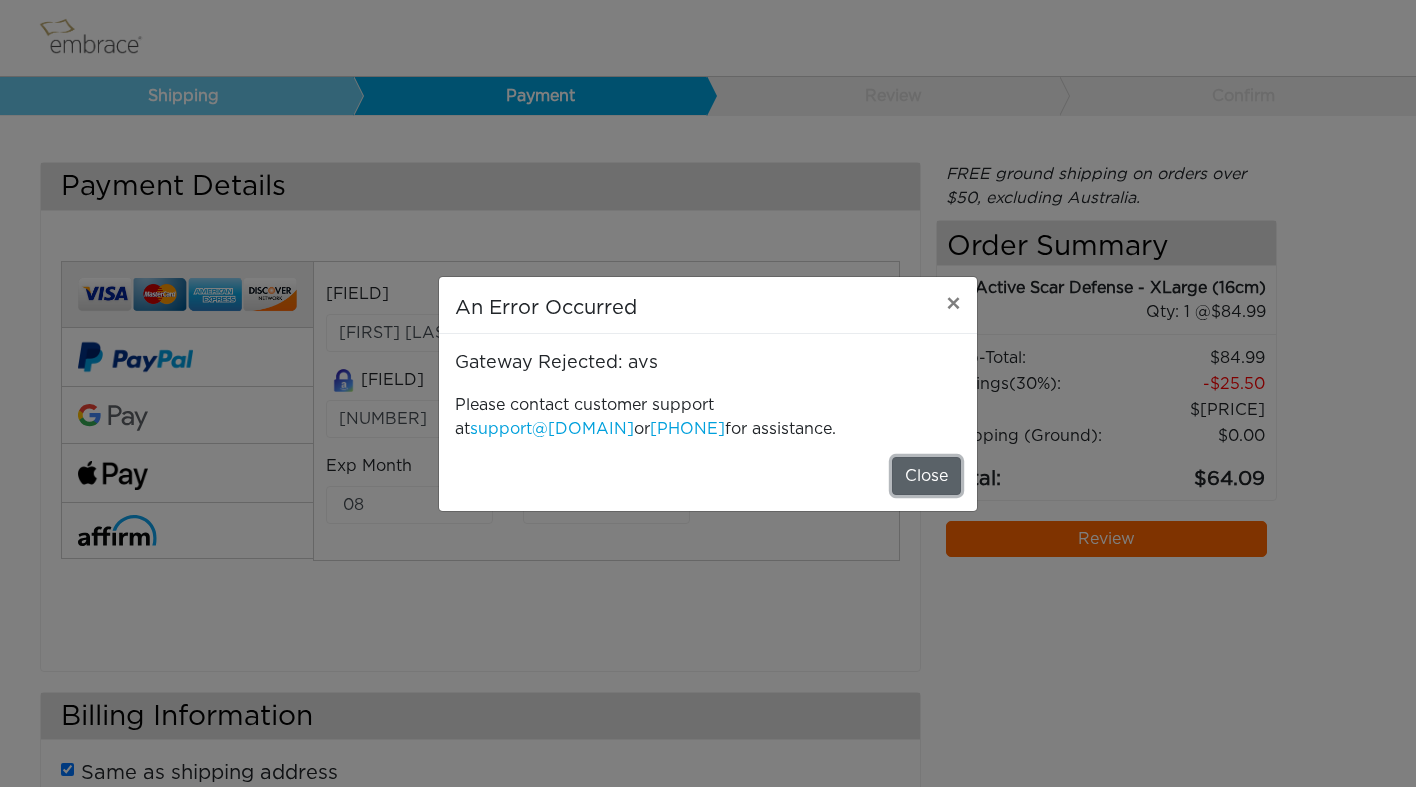 click on "Close" at bounding box center (926, 476) 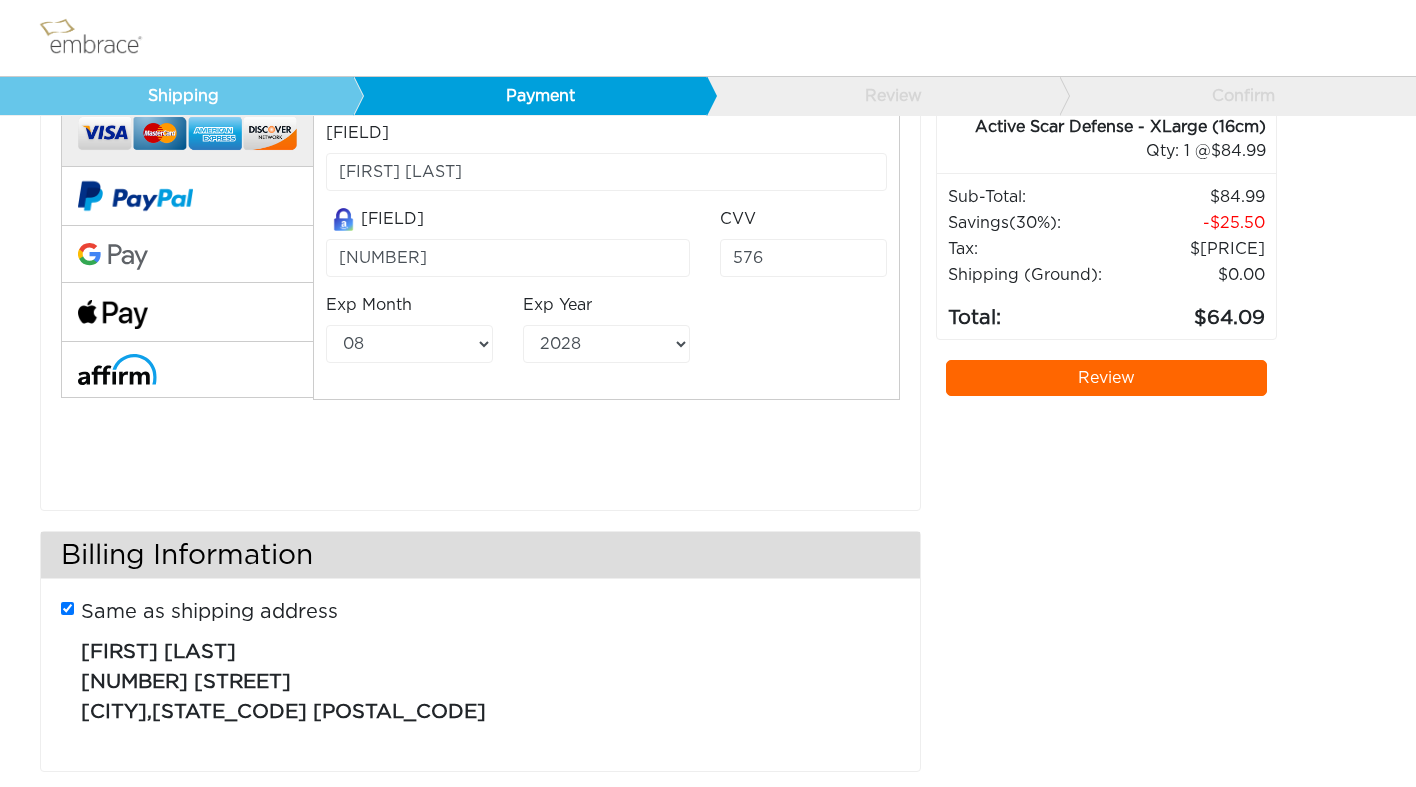 scroll, scrollTop: 190, scrollLeft: 0, axis: vertical 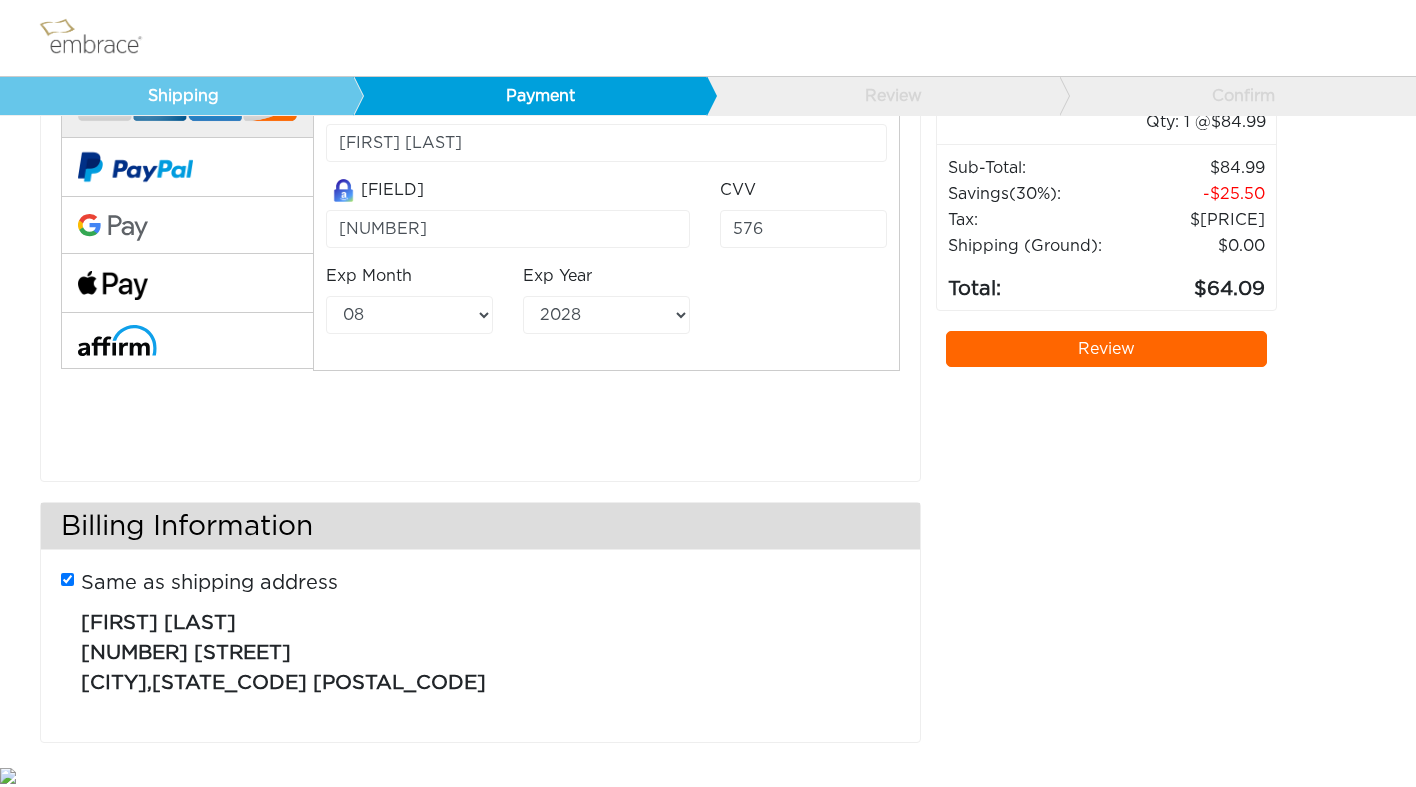 click on "Review" at bounding box center (1107, 349) 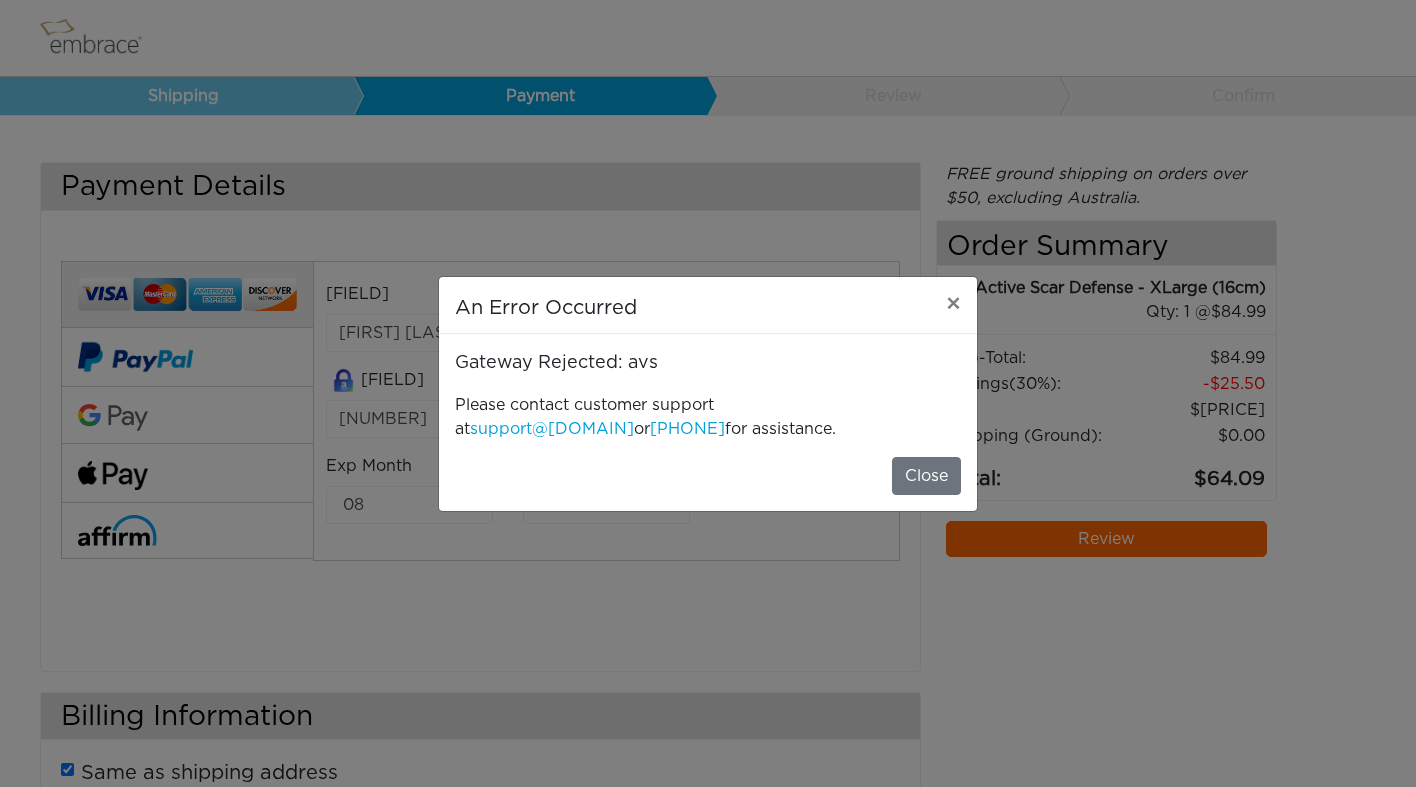 click on "An Error Occurred
×
Gateway Rejected: avs
Please contact customer support at  support@neodynebio.com  or  1-855-722-7879  for assistance.
Close" at bounding box center [708, 393] 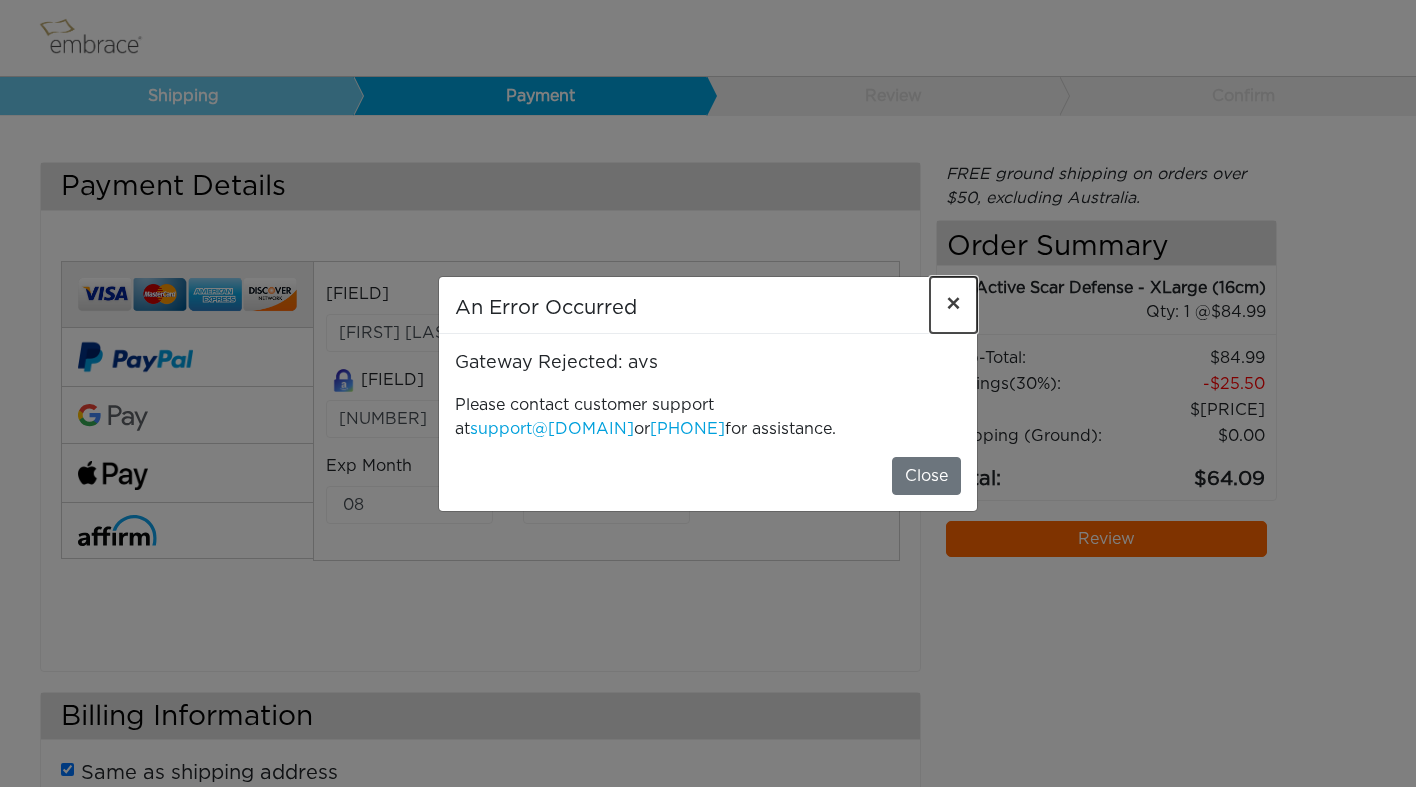 click on "×" at bounding box center [953, 305] 